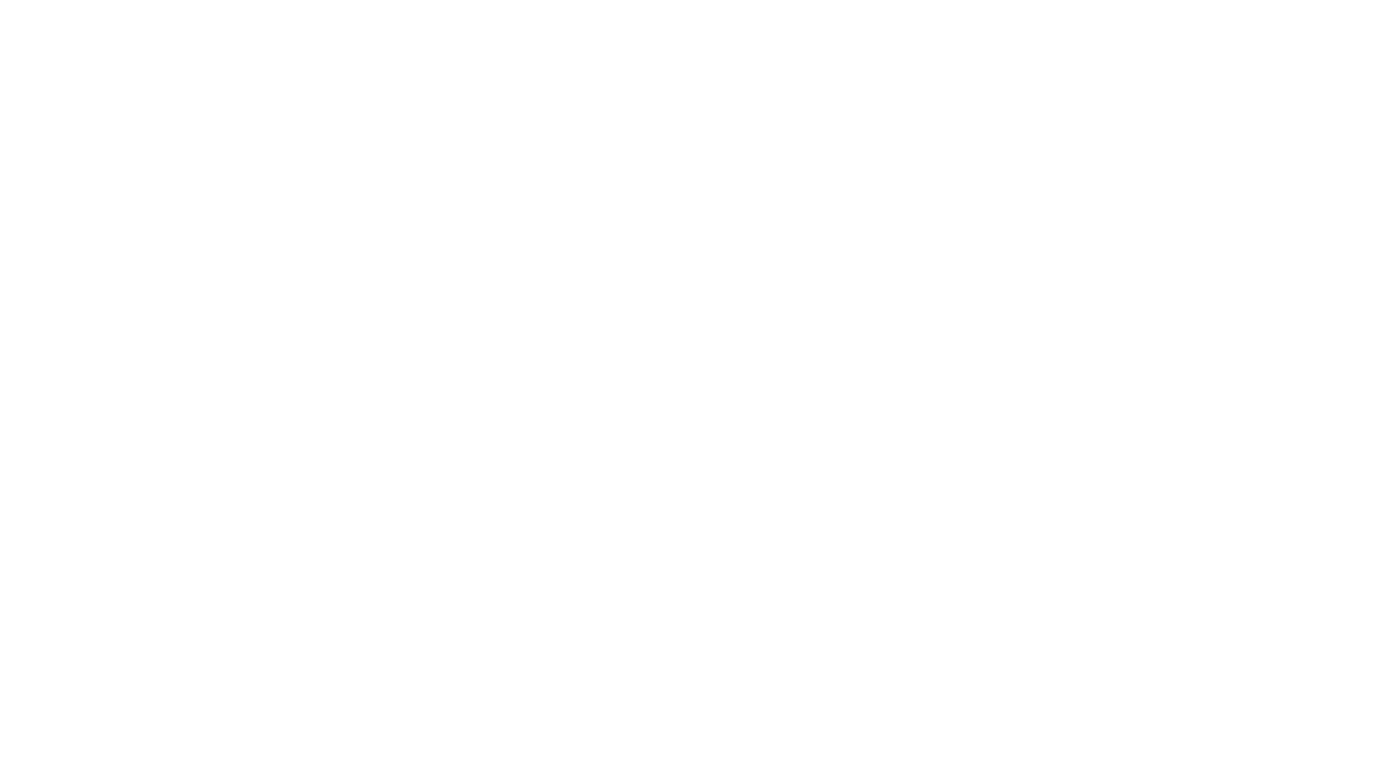 scroll, scrollTop: 0, scrollLeft: 0, axis: both 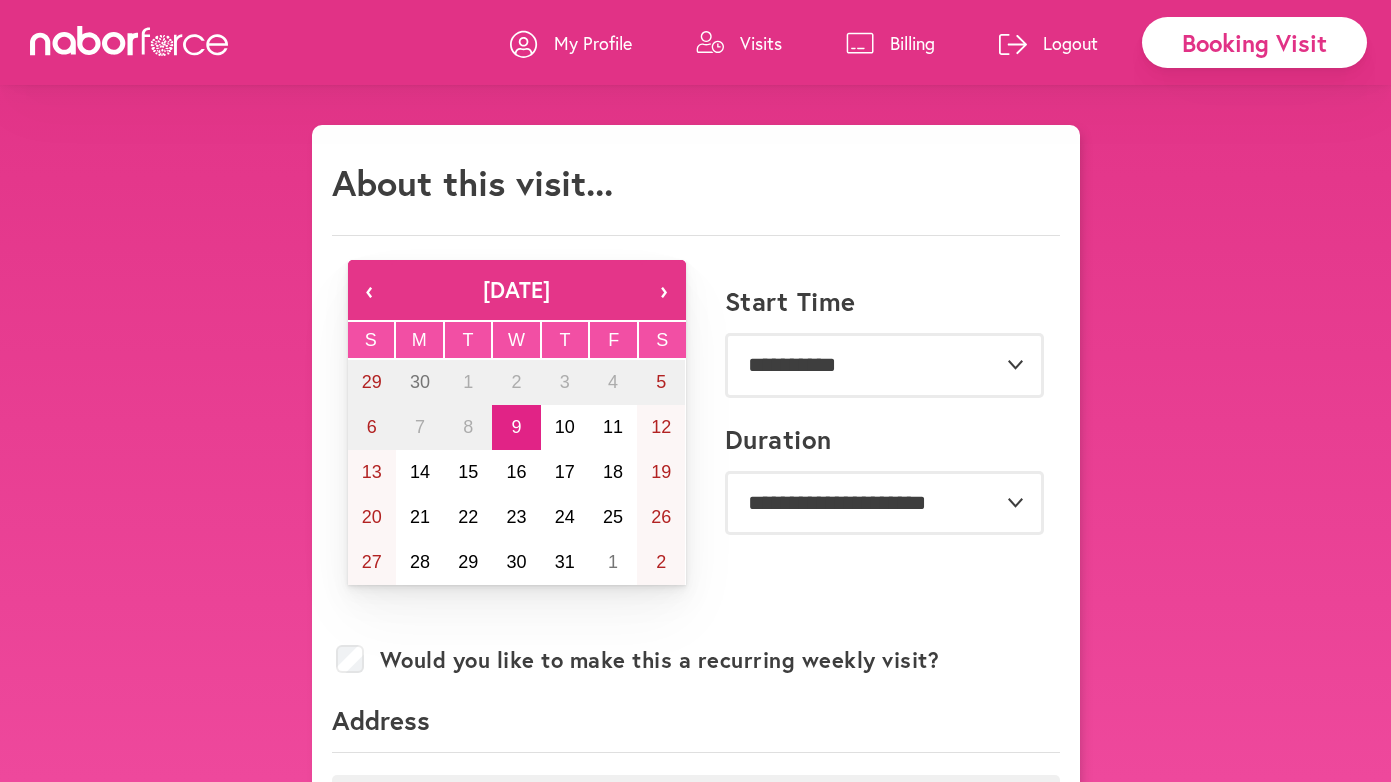 click on "My Profile" at bounding box center [593, 43] 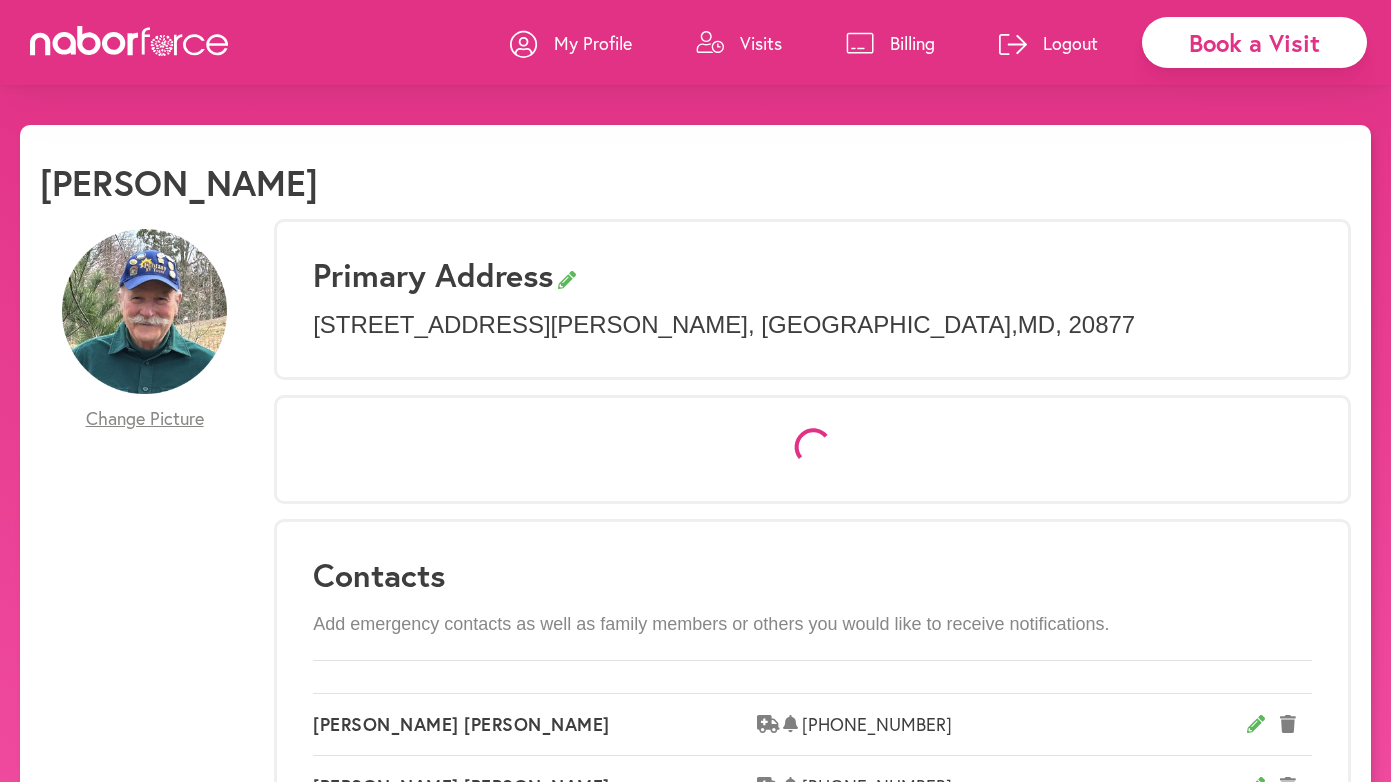 select on "*" 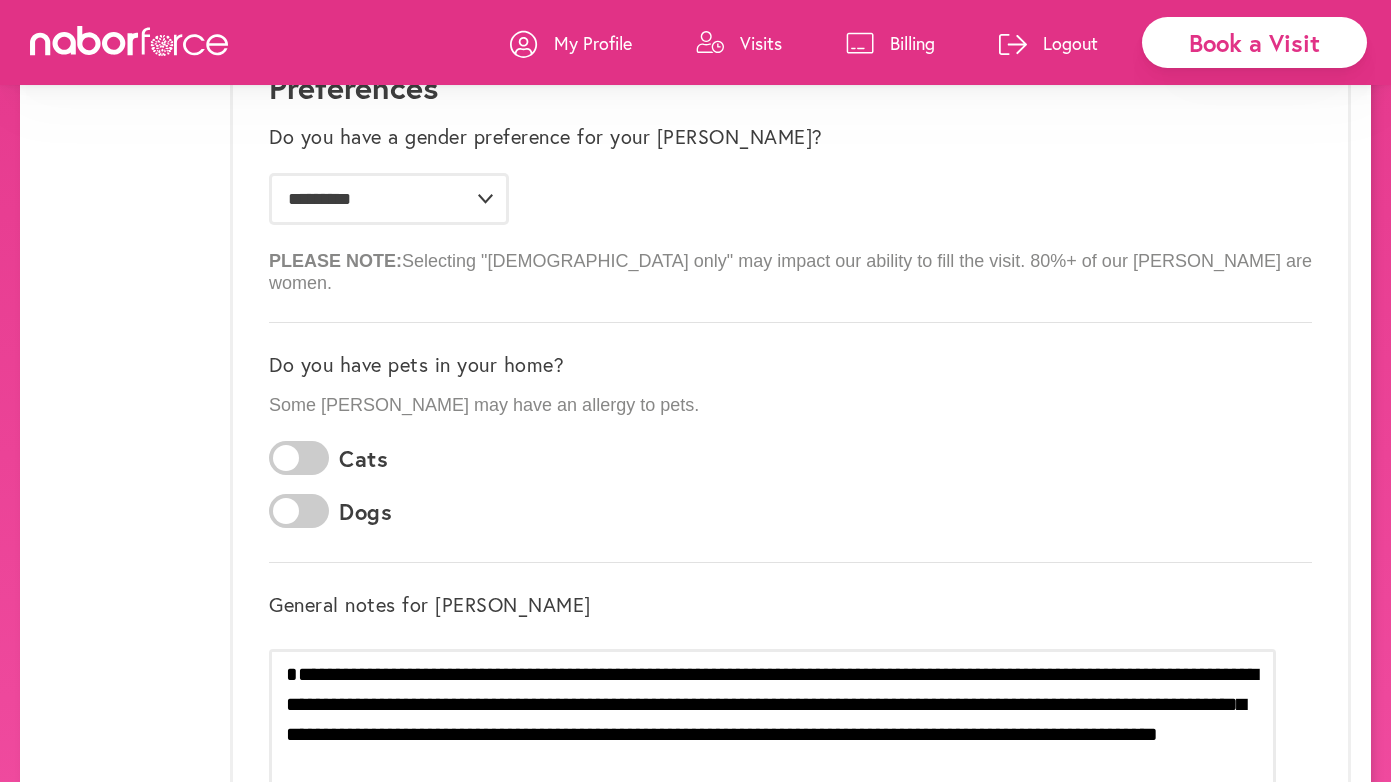 scroll, scrollTop: 368, scrollLeft: 0, axis: vertical 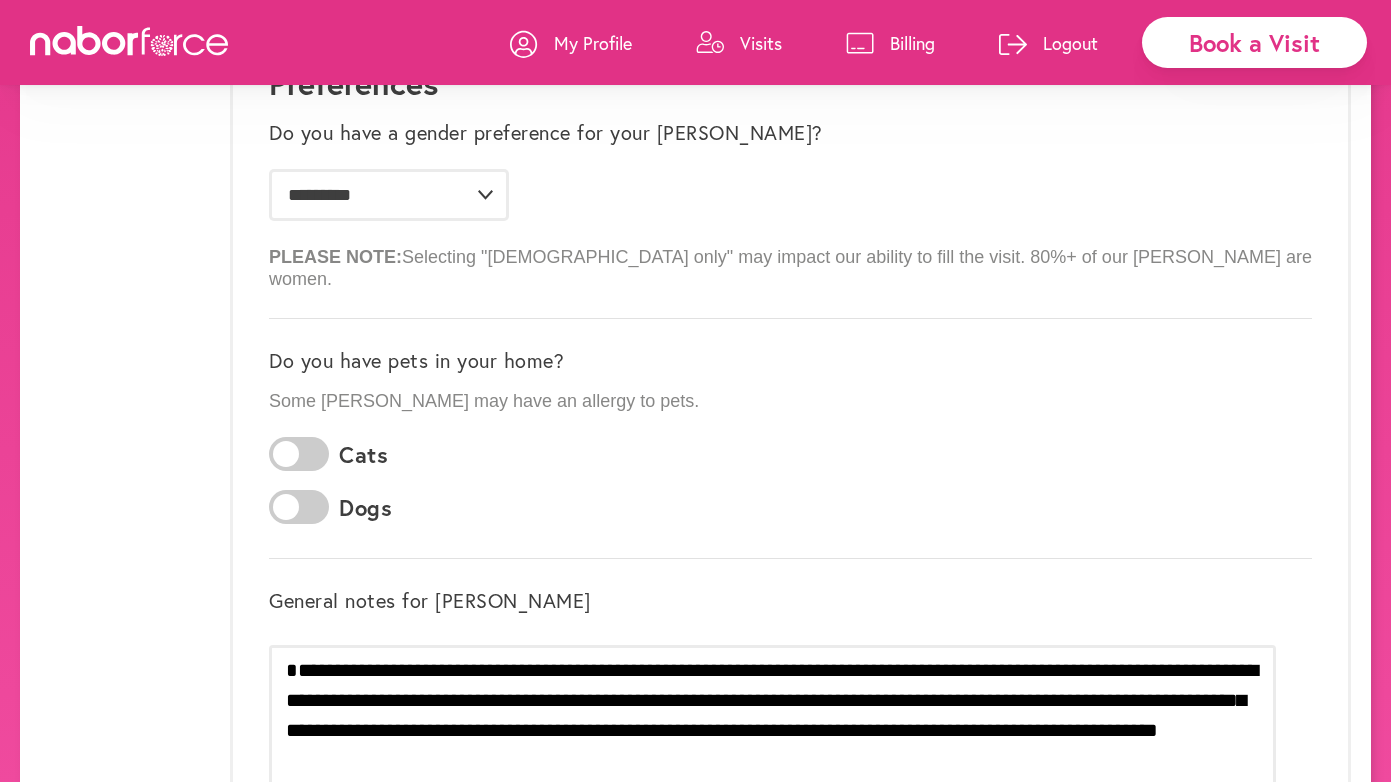 click at bounding box center [299, 454] 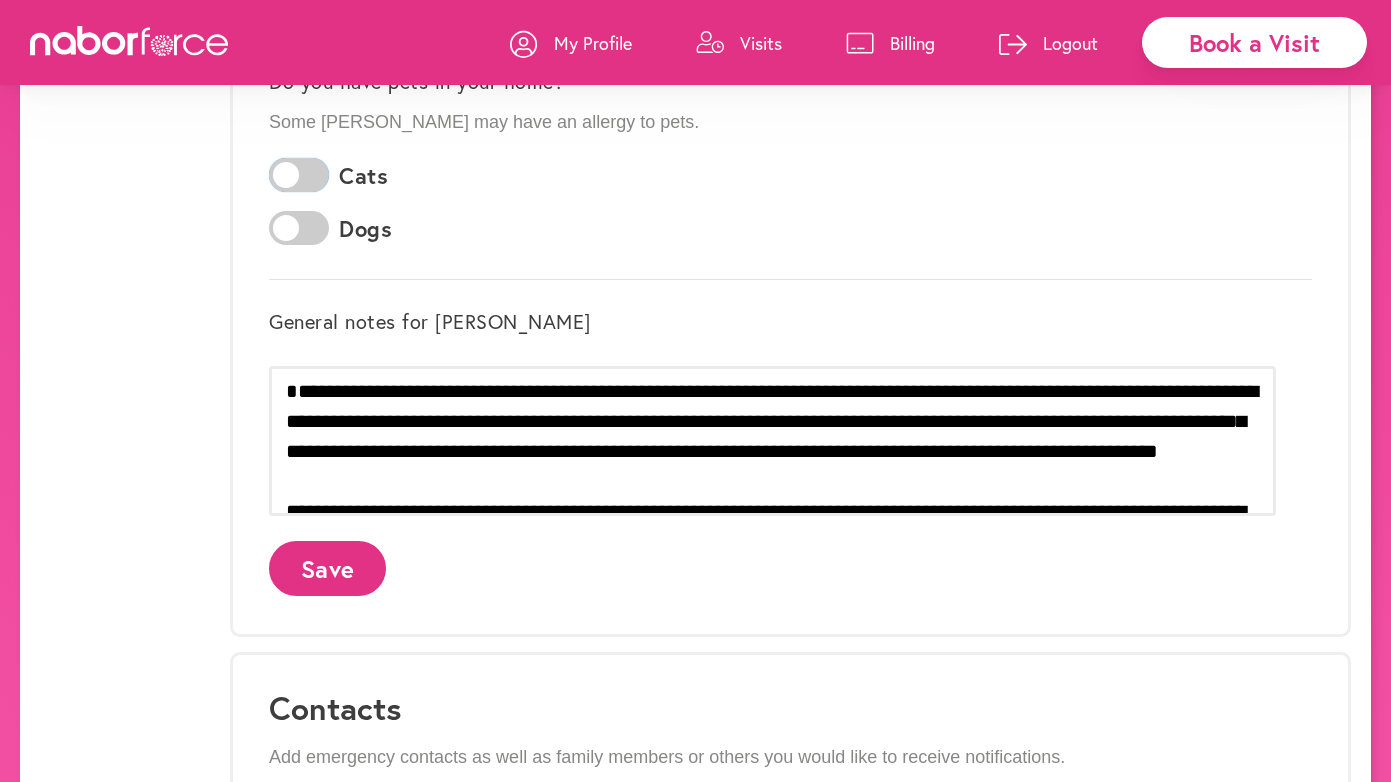 scroll, scrollTop: 0, scrollLeft: 0, axis: both 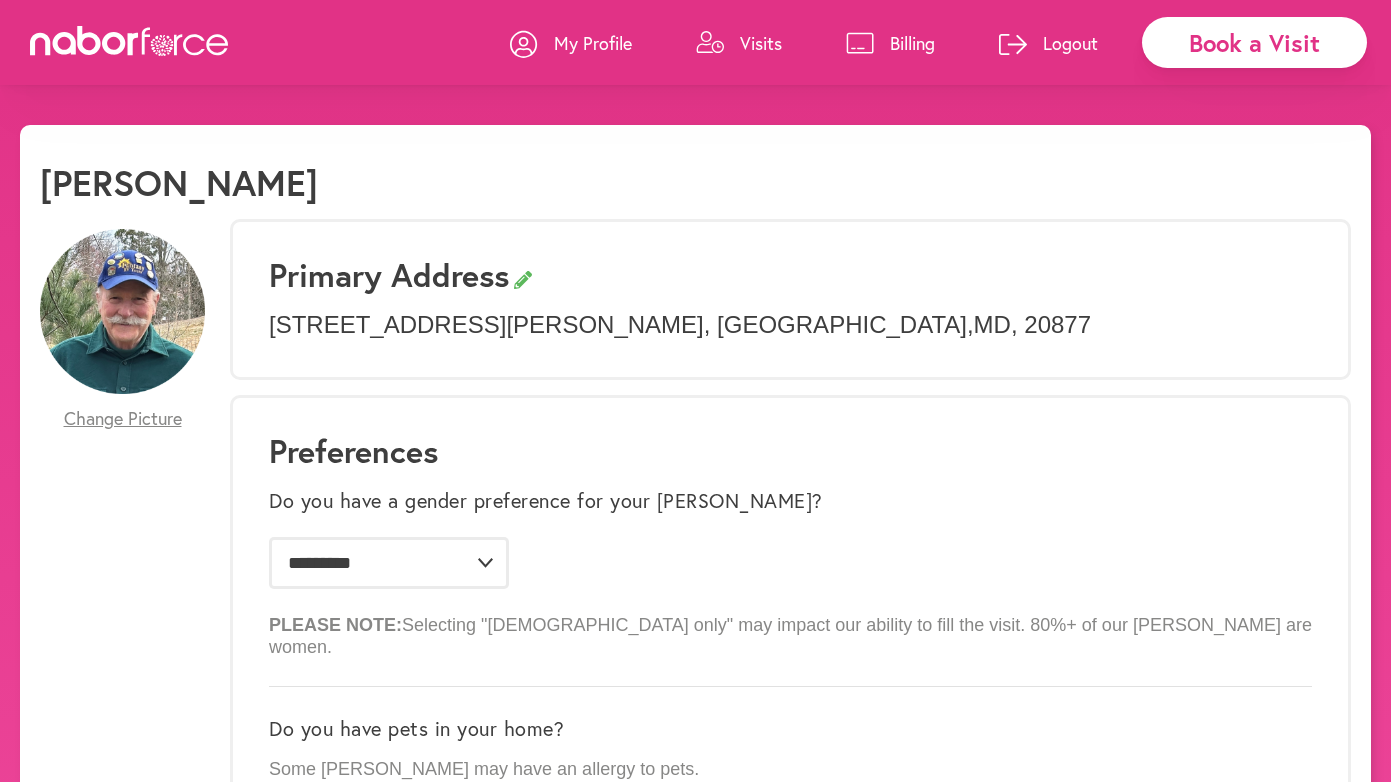 click on "Book a Visit" at bounding box center (1254, 42) 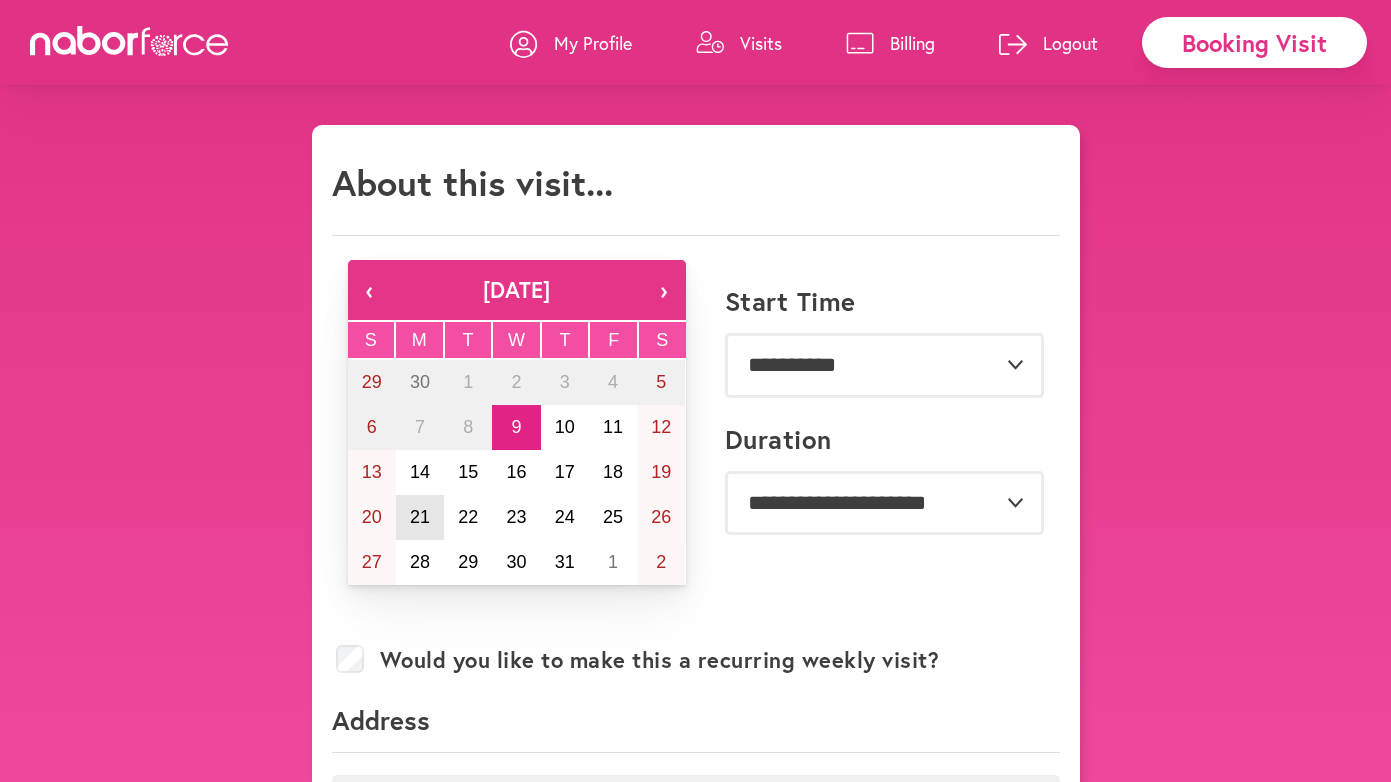 click on "21" at bounding box center [420, 517] 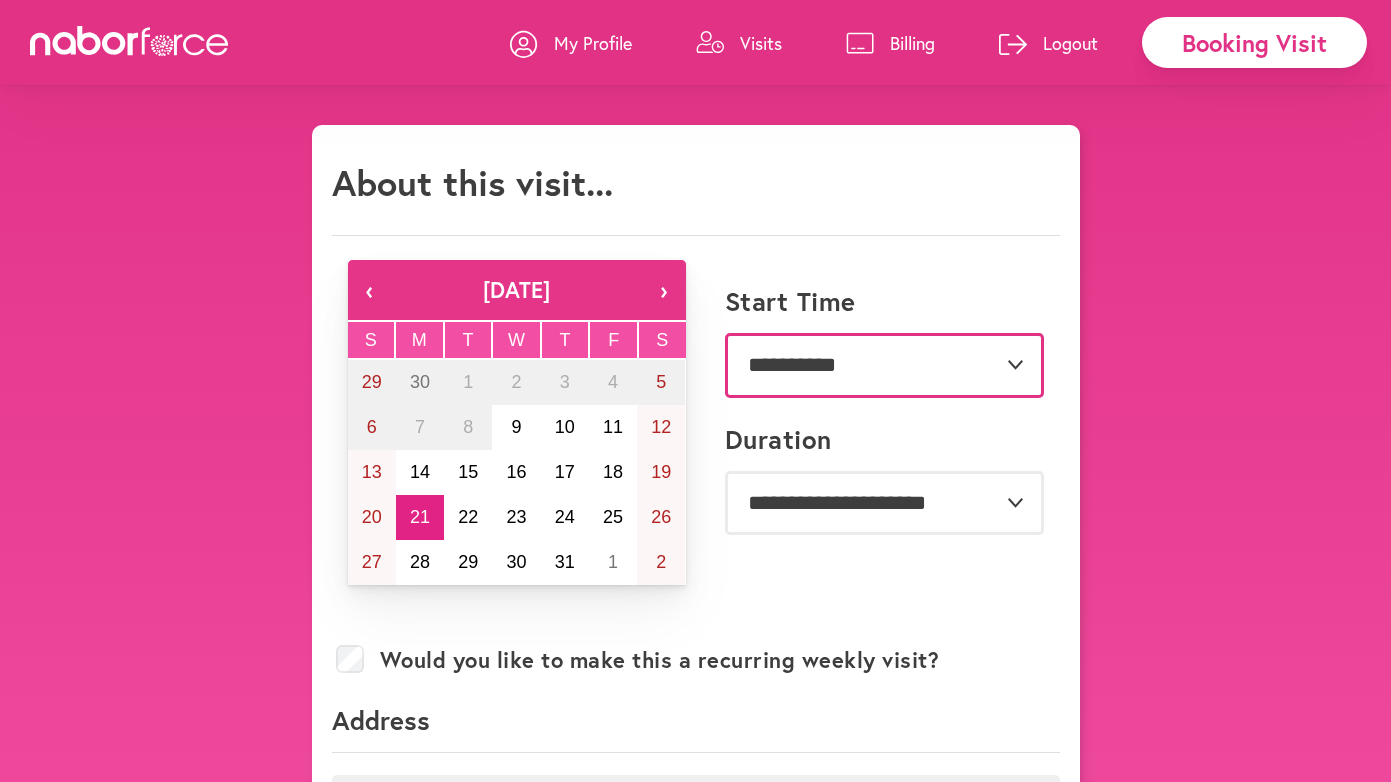 click on "**********" at bounding box center [884, 365] 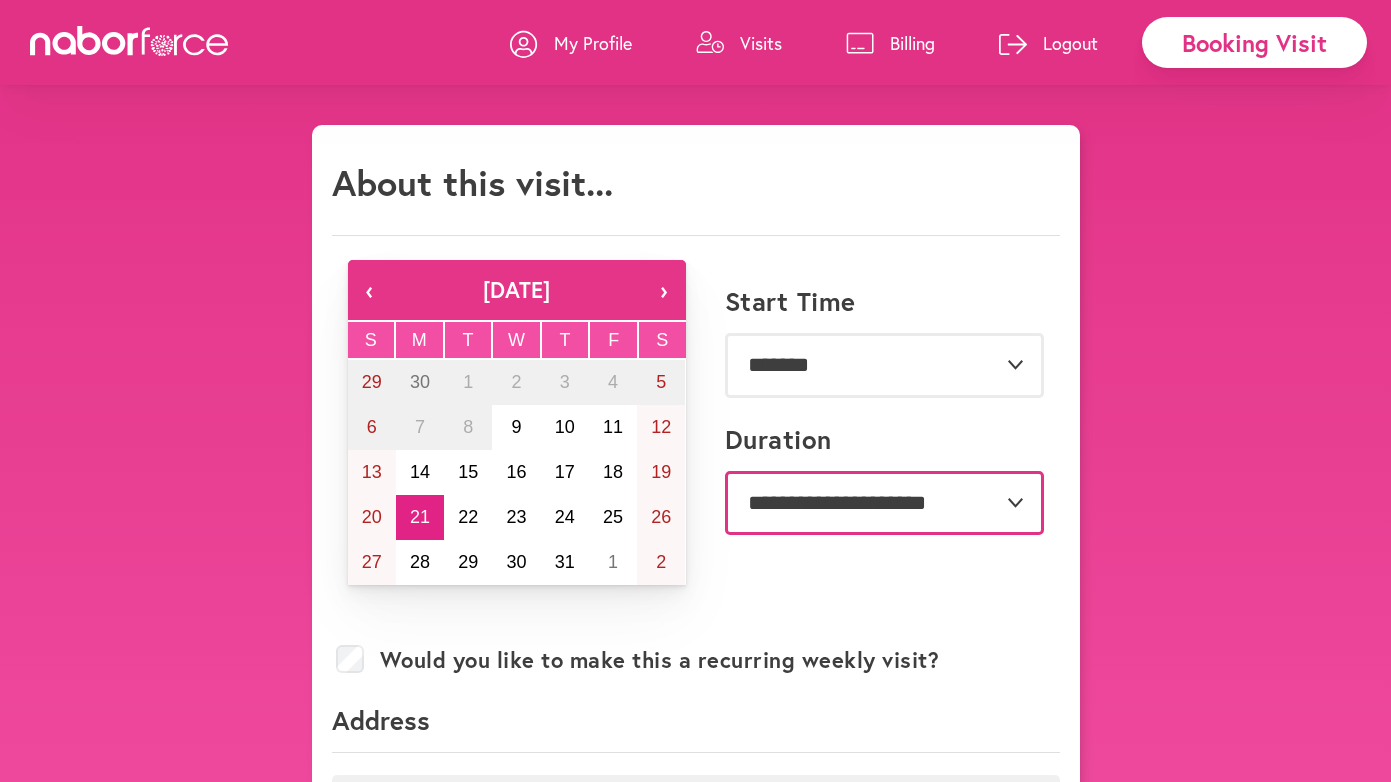 click on "**********" at bounding box center [884, 503] 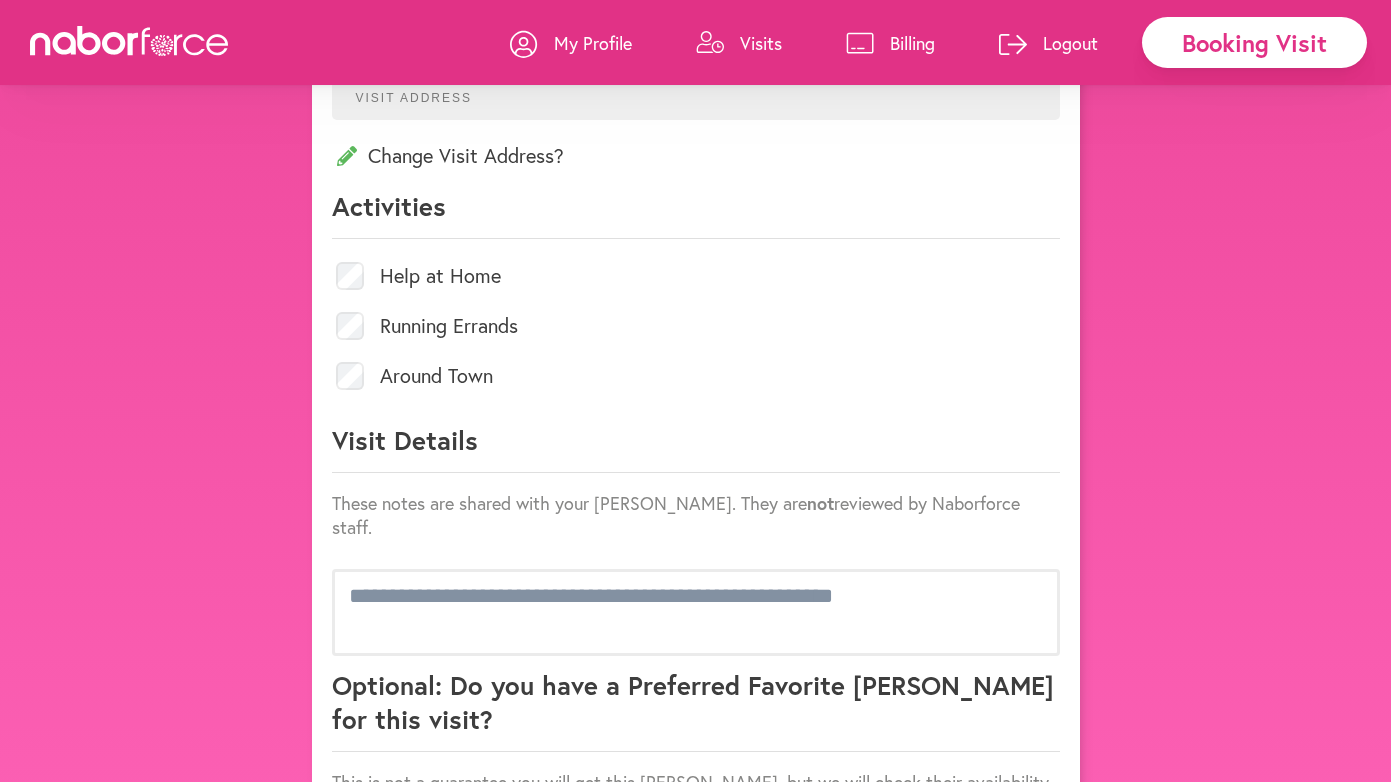 scroll, scrollTop: 809, scrollLeft: 0, axis: vertical 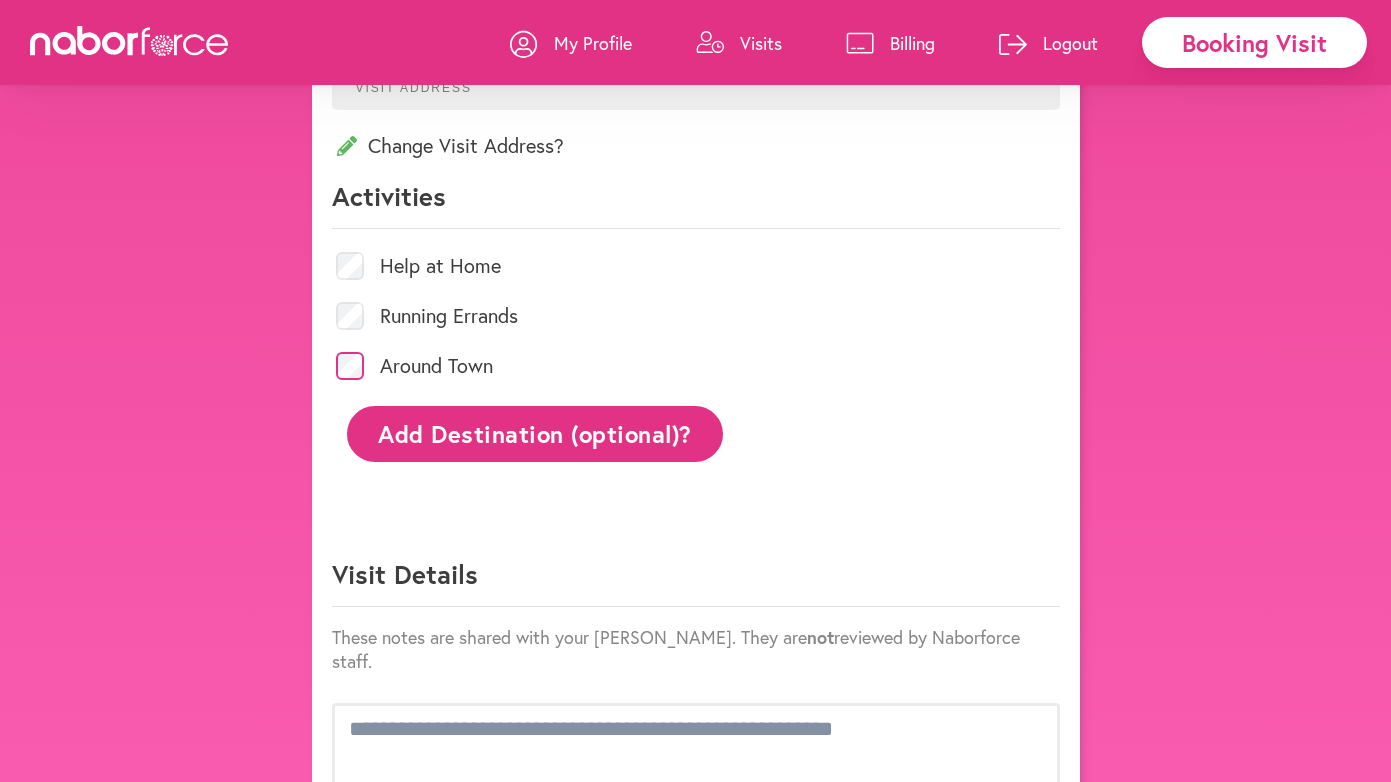click on "Add Destination (optional)?" 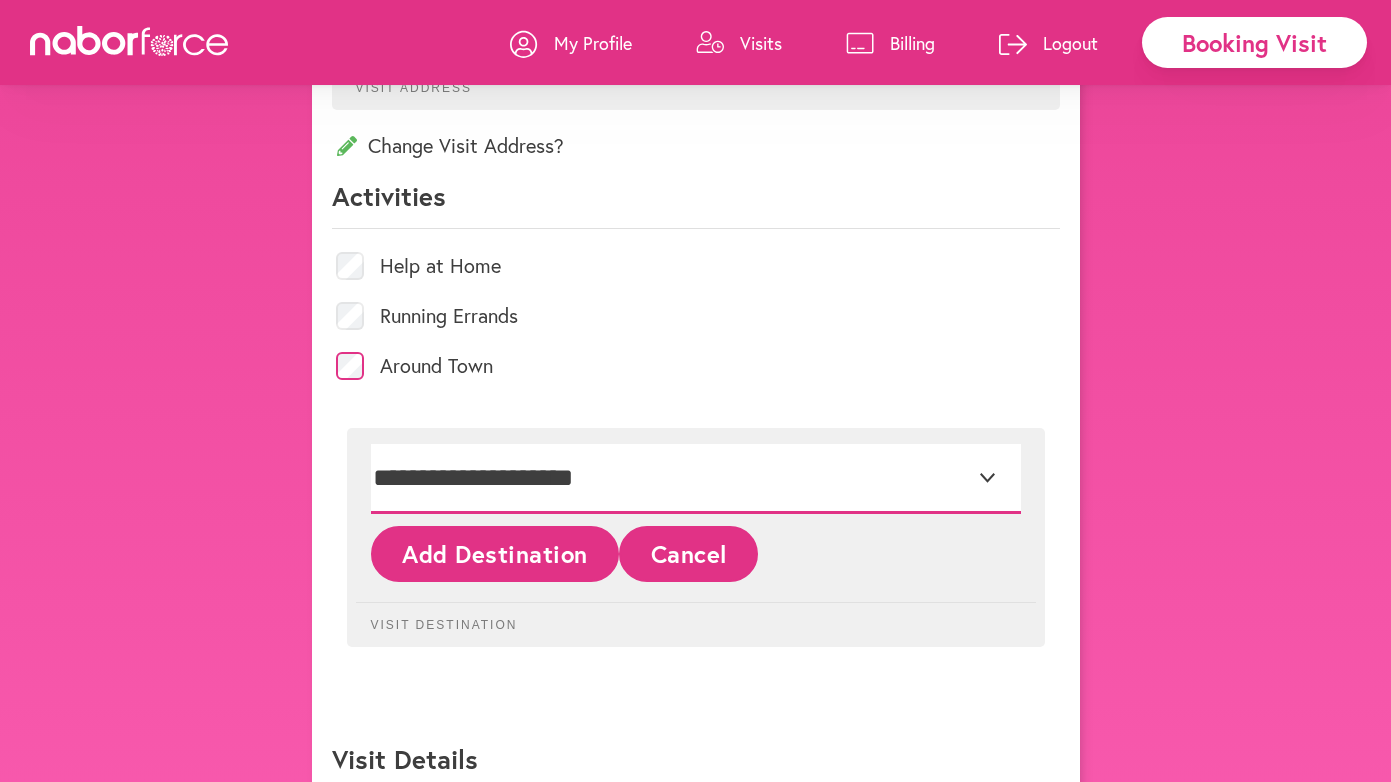 click on "**********" at bounding box center (696, 479) 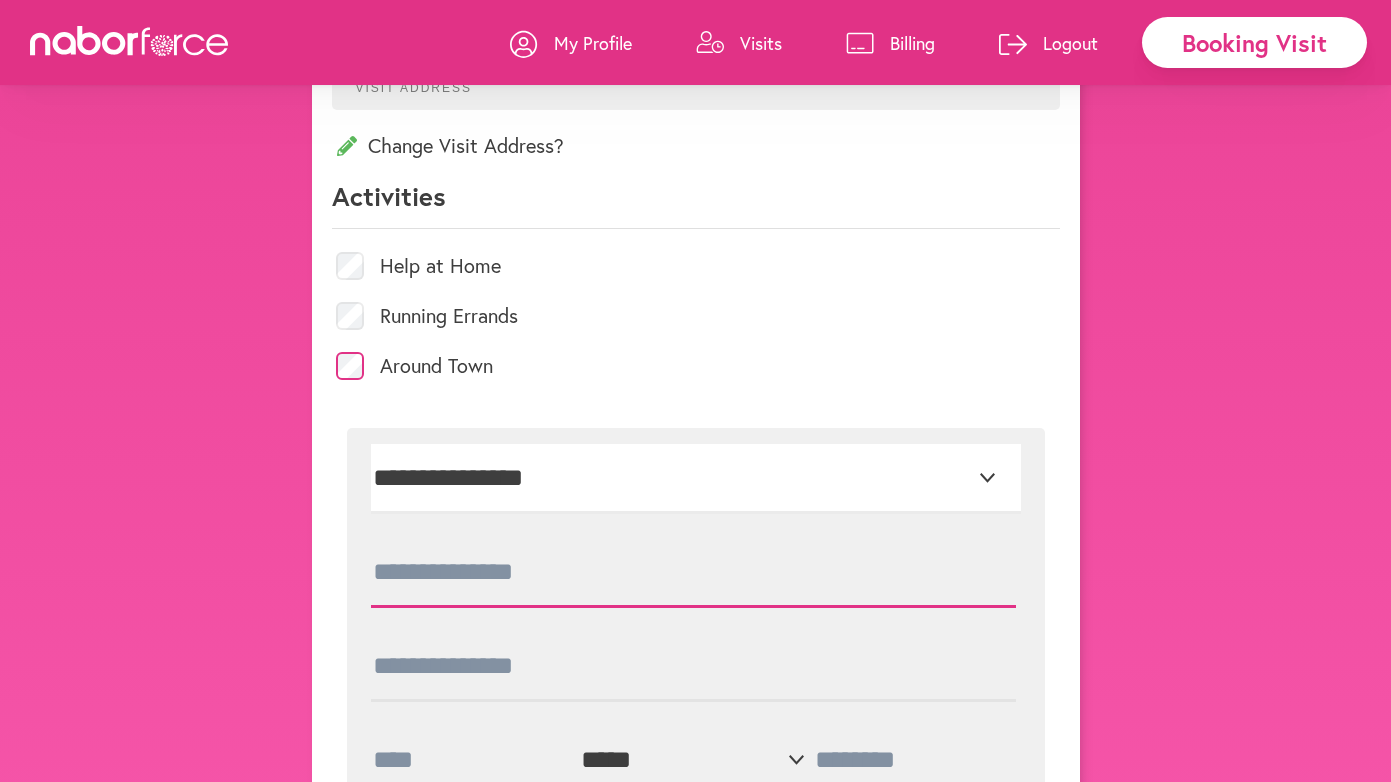 click at bounding box center (693, 573) 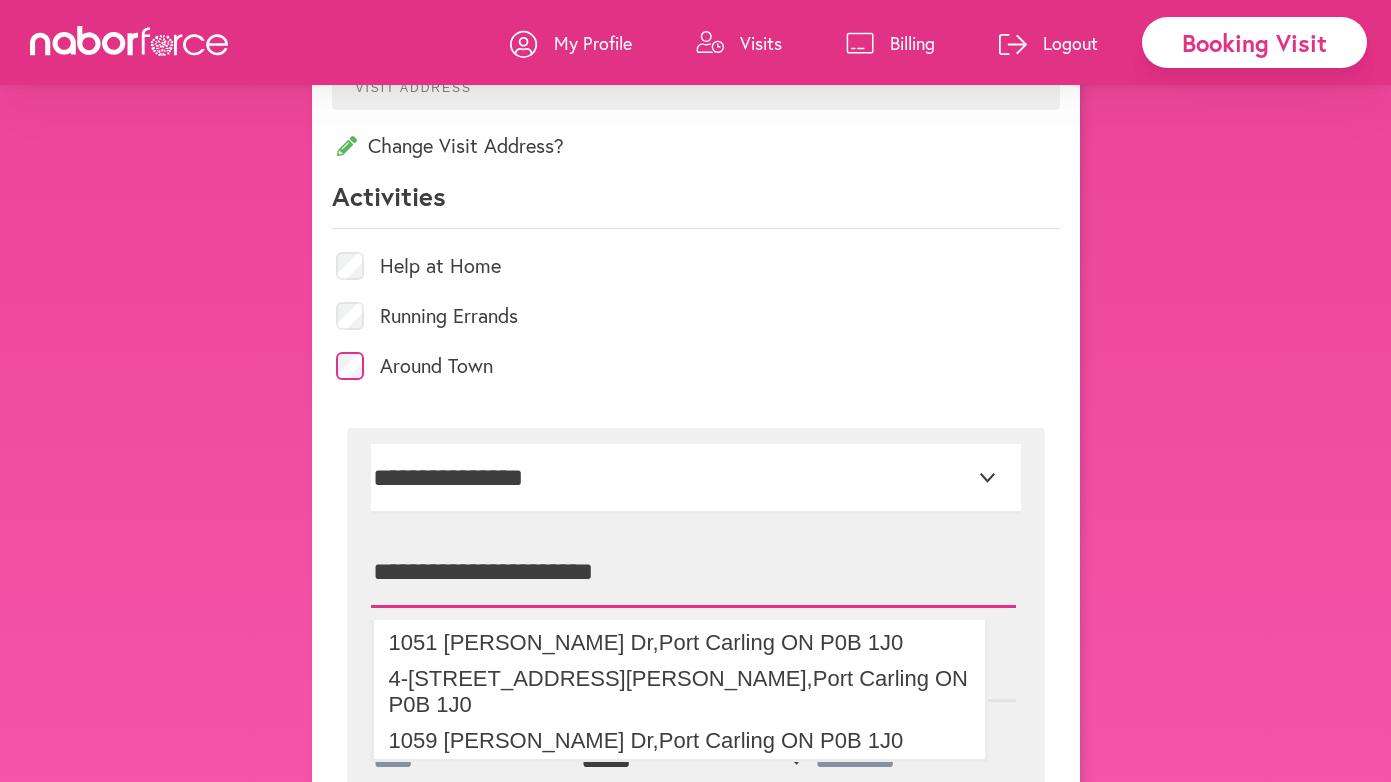 click on "**********" at bounding box center (693, 573) 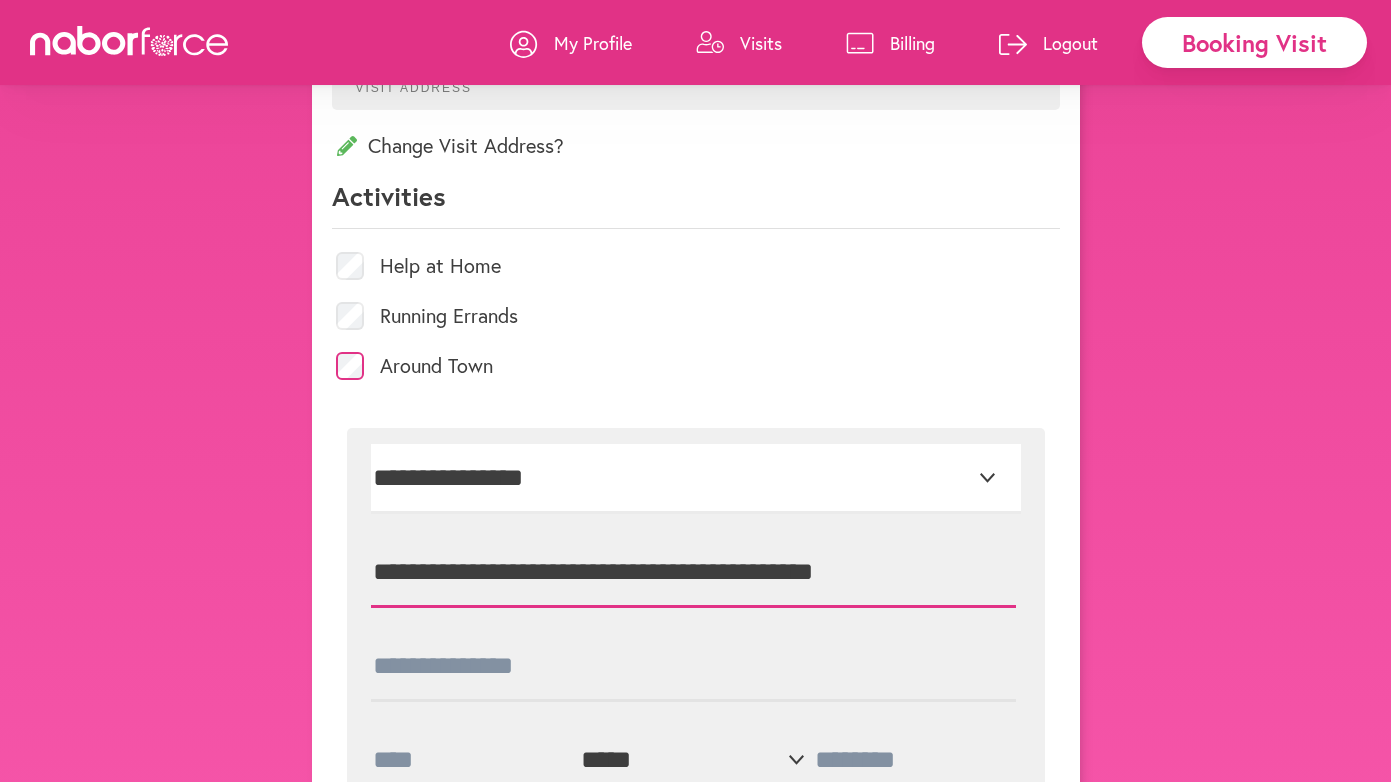 type on "**********" 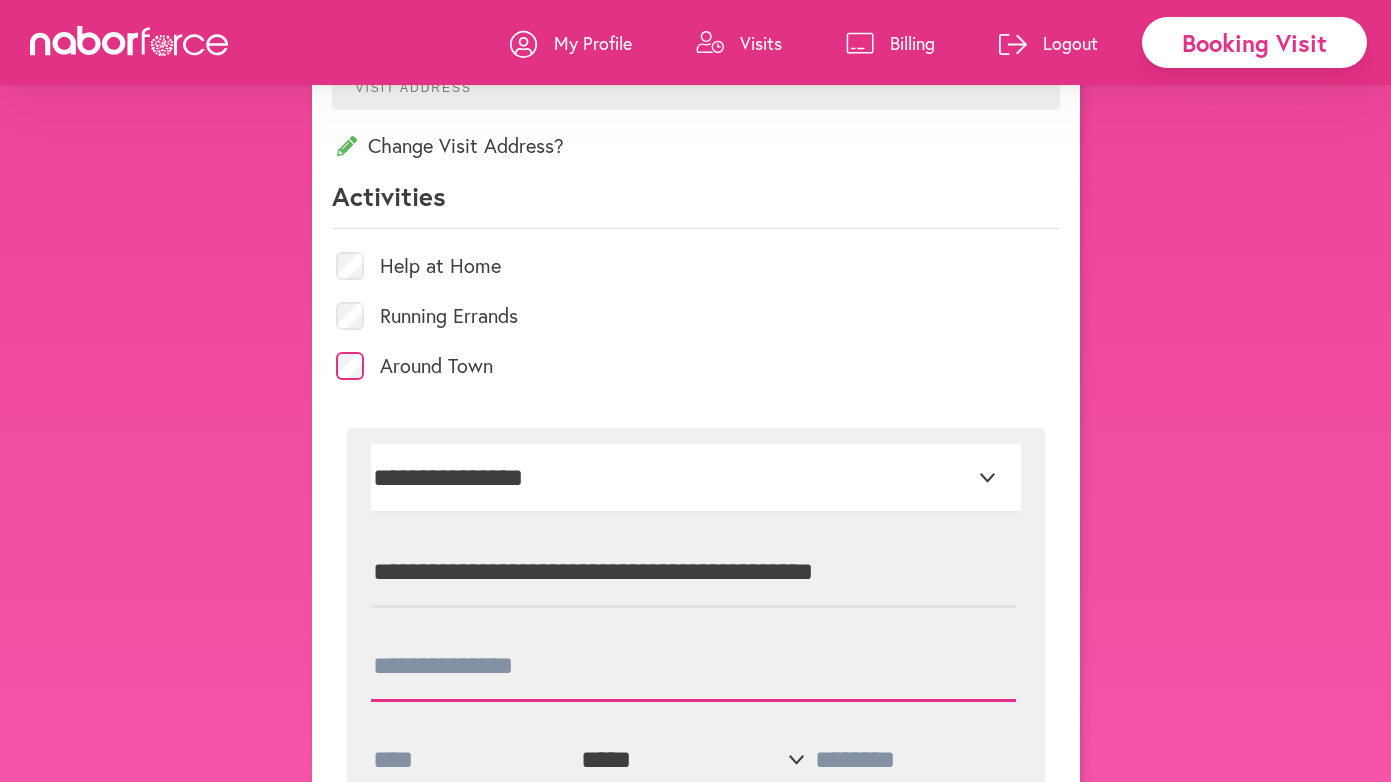 click at bounding box center (693, 667) 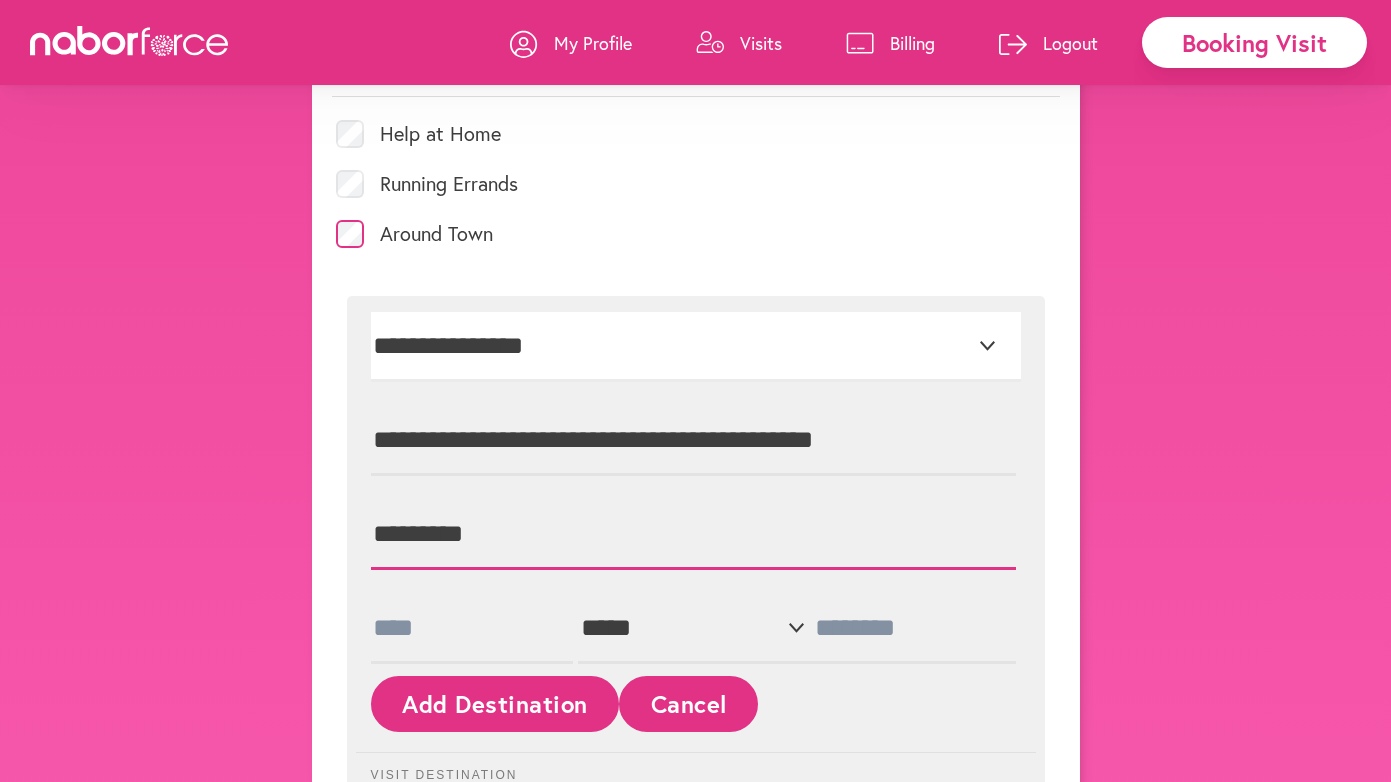 scroll, scrollTop: 942, scrollLeft: 0, axis: vertical 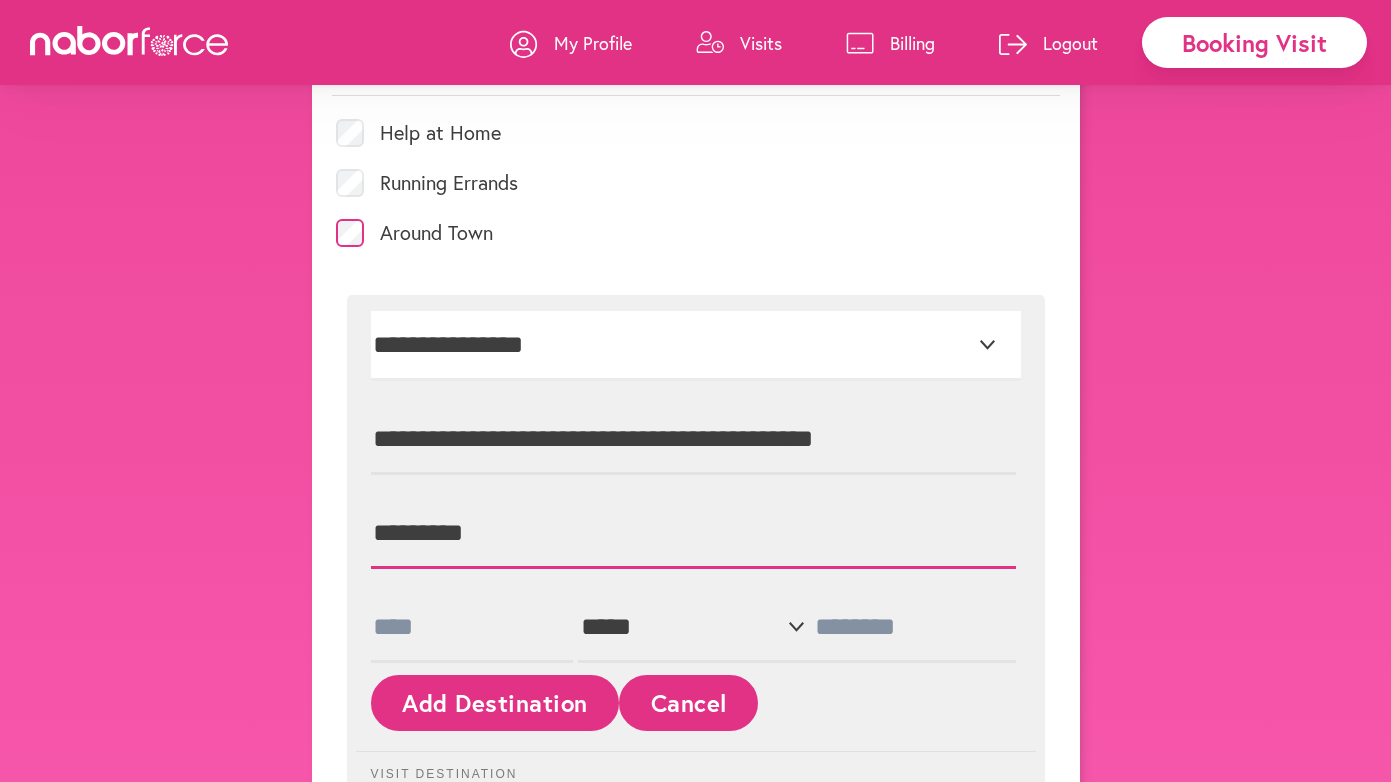 type on "*********" 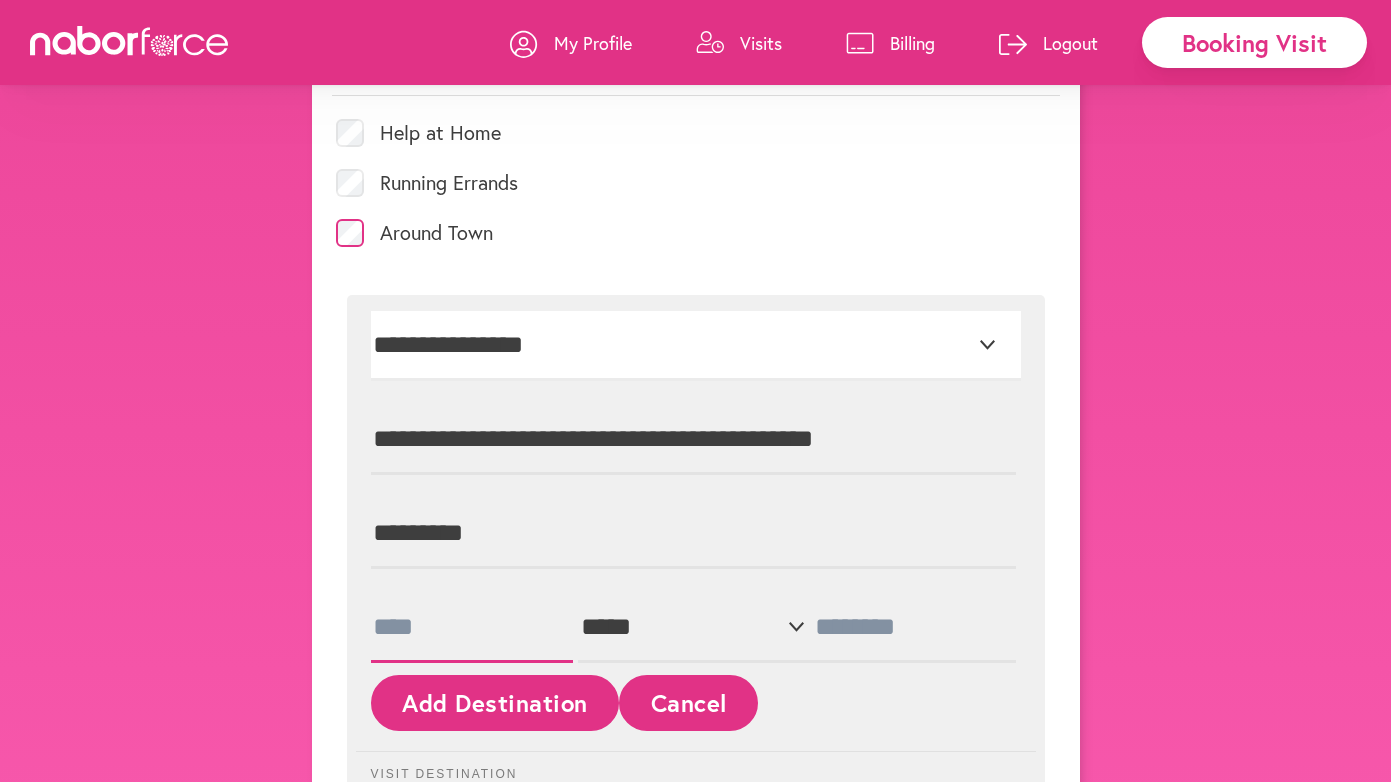 click at bounding box center [472, 628] 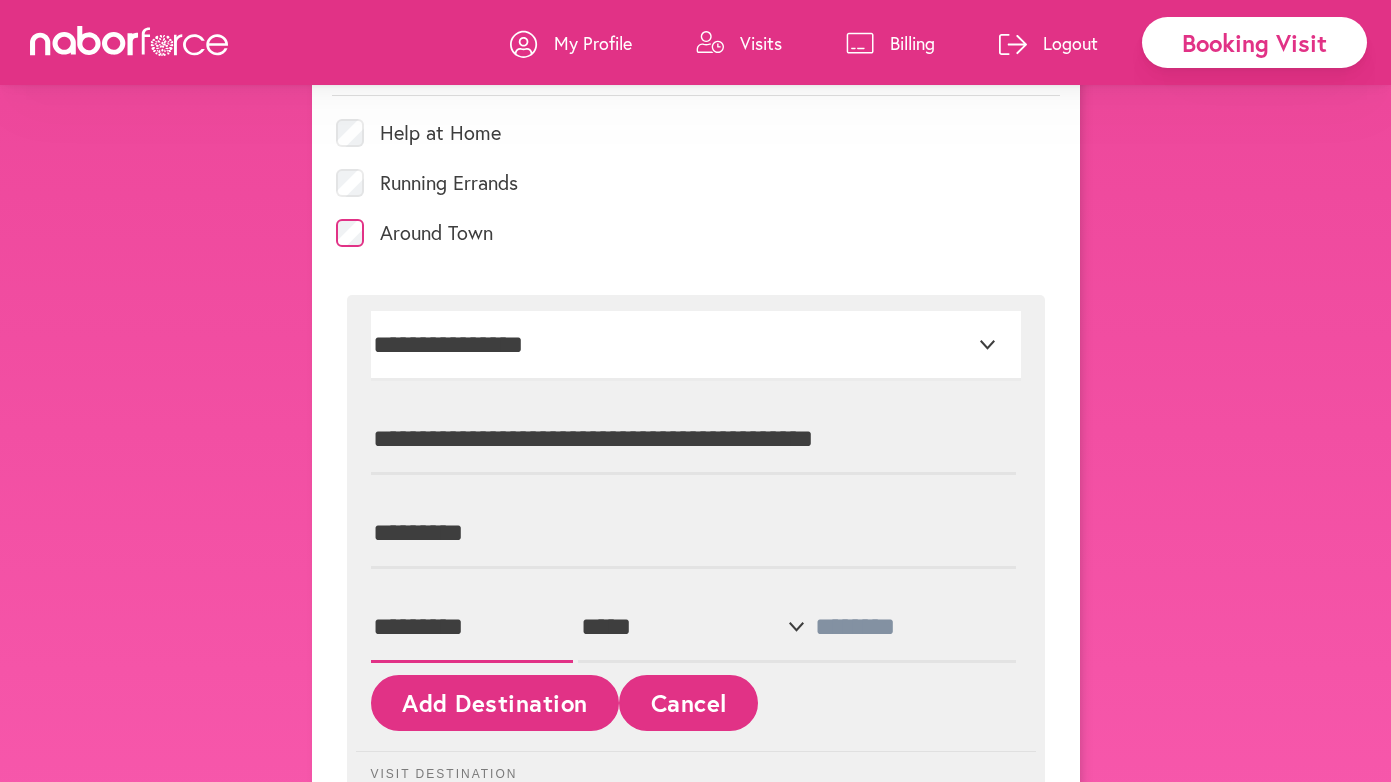 type on "*********" 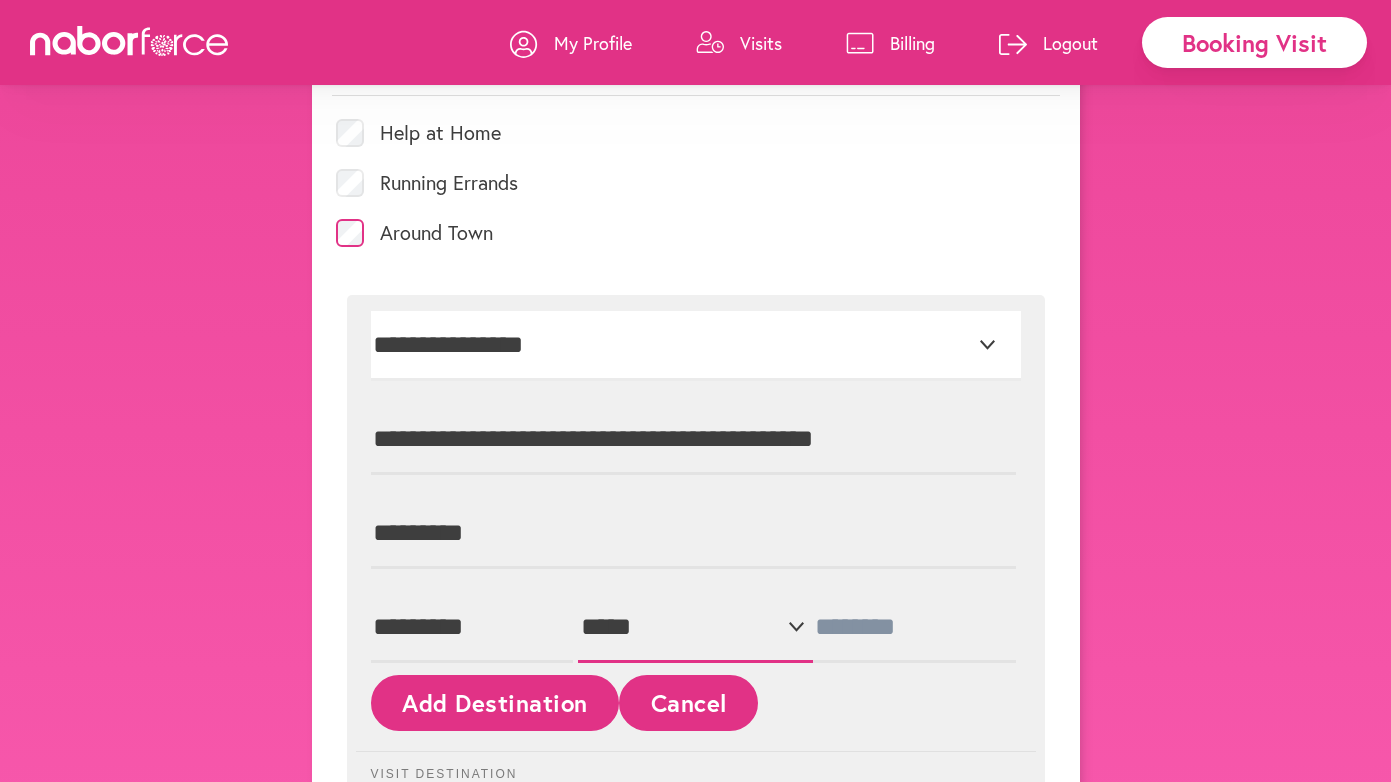 click on "**********" at bounding box center [695, 628] 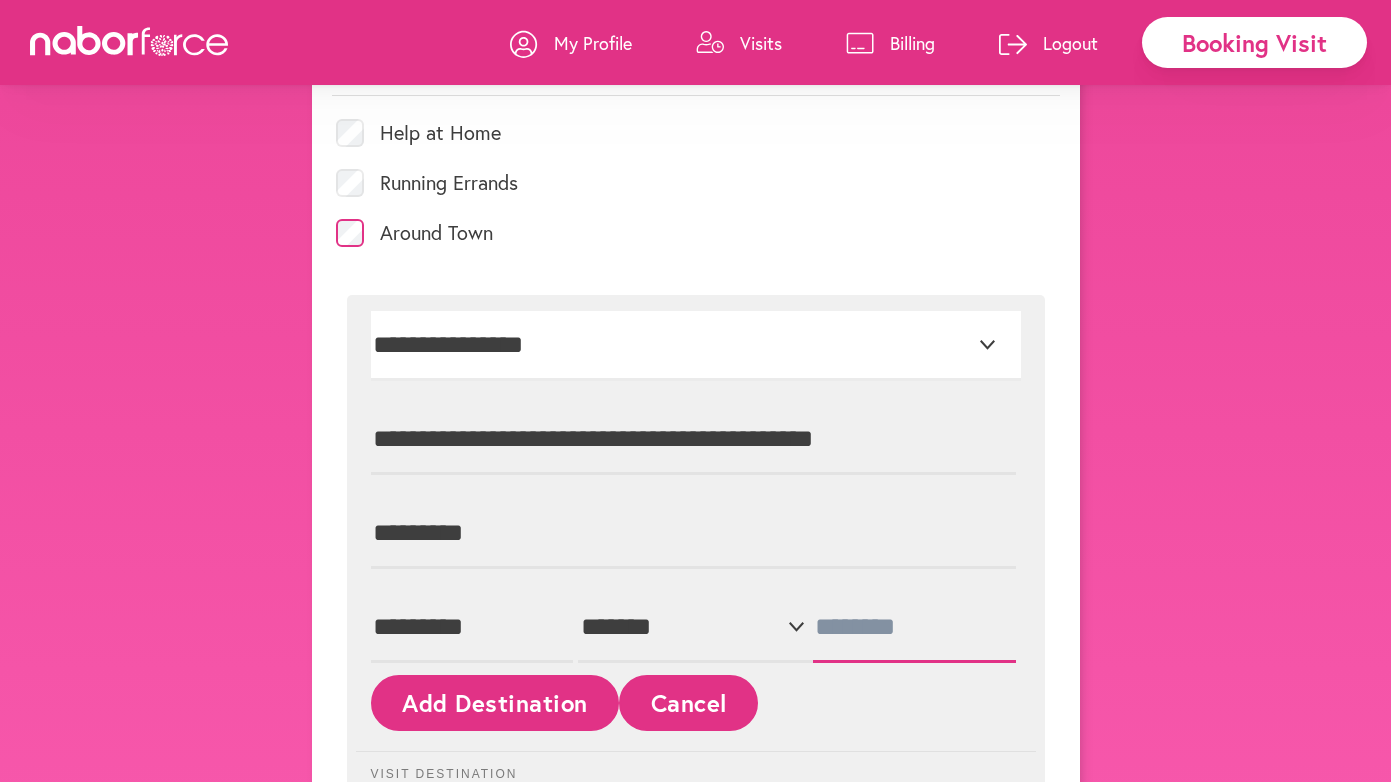 click at bounding box center (914, 628) 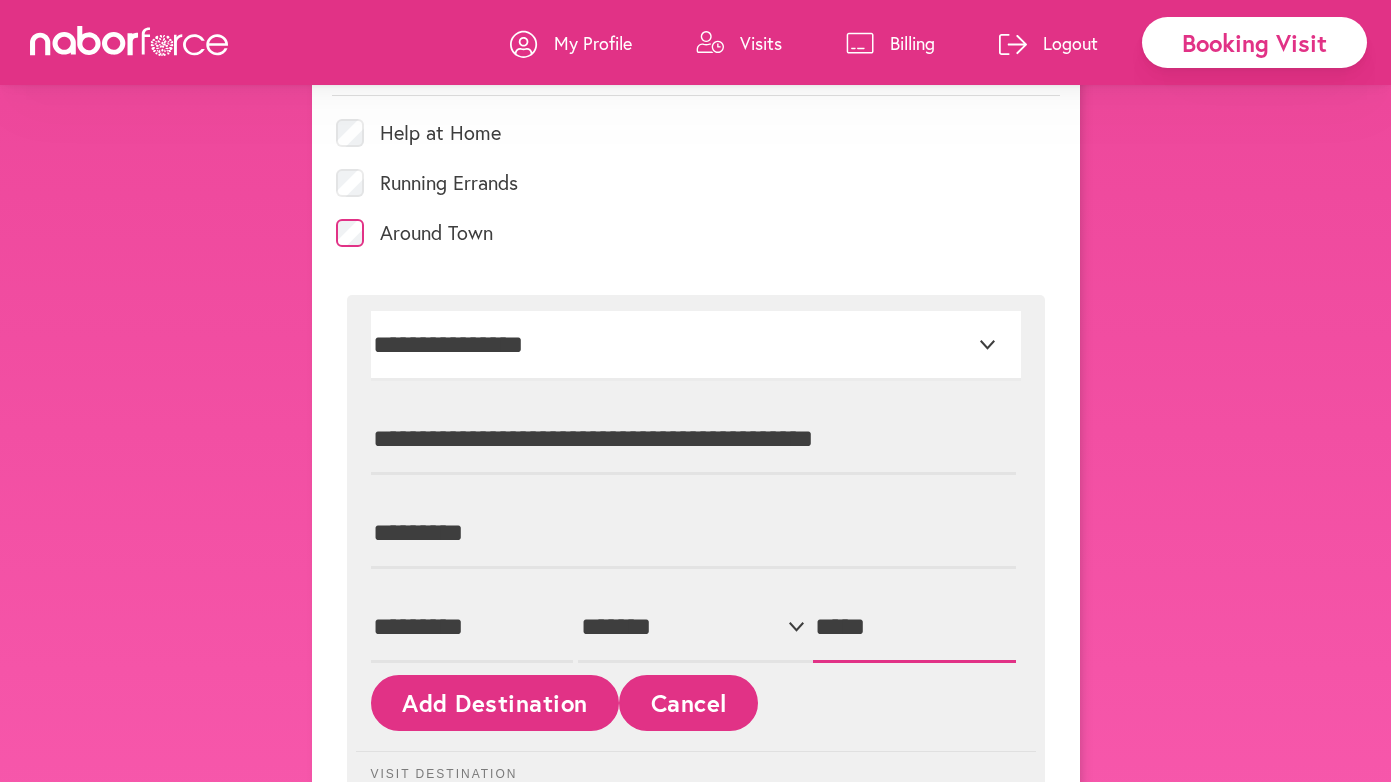 type on "*****" 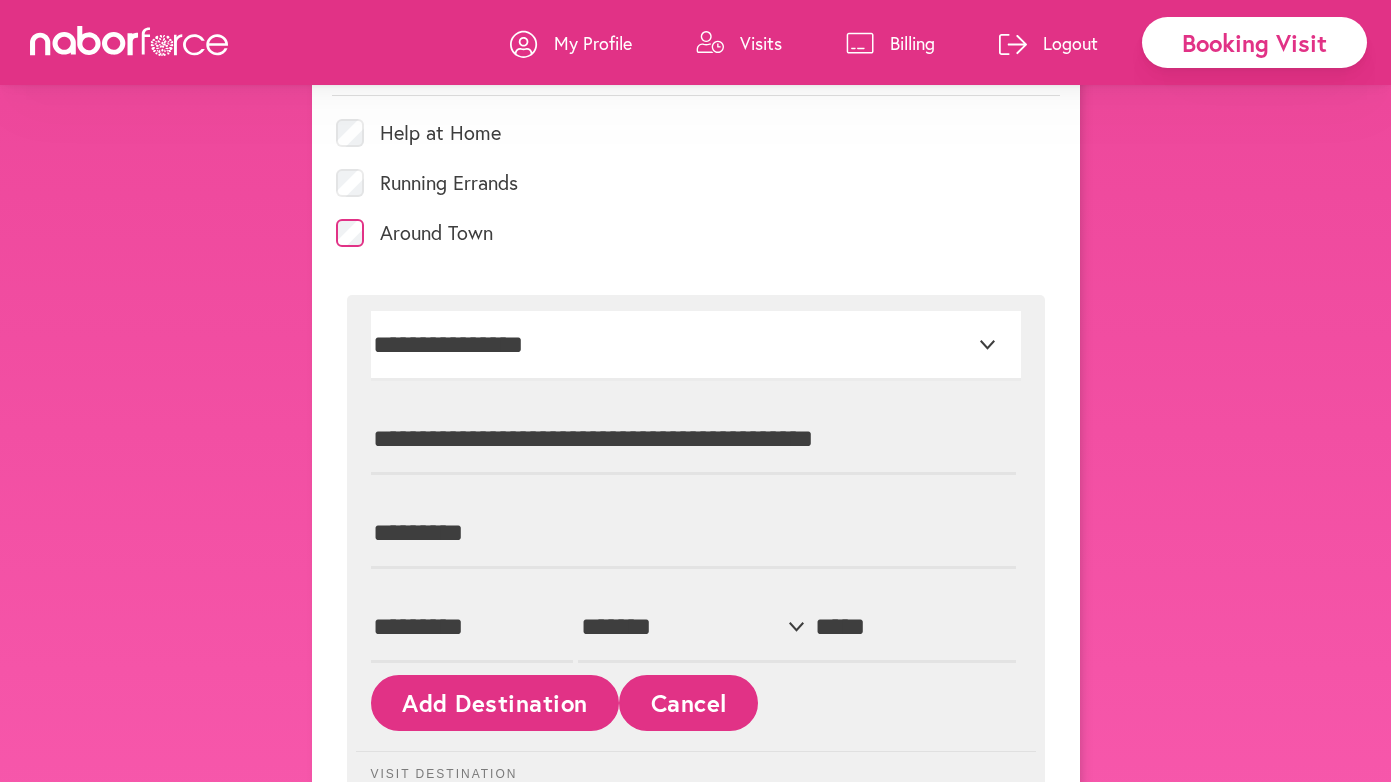 click on "**********" at bounding box center [696, 545] 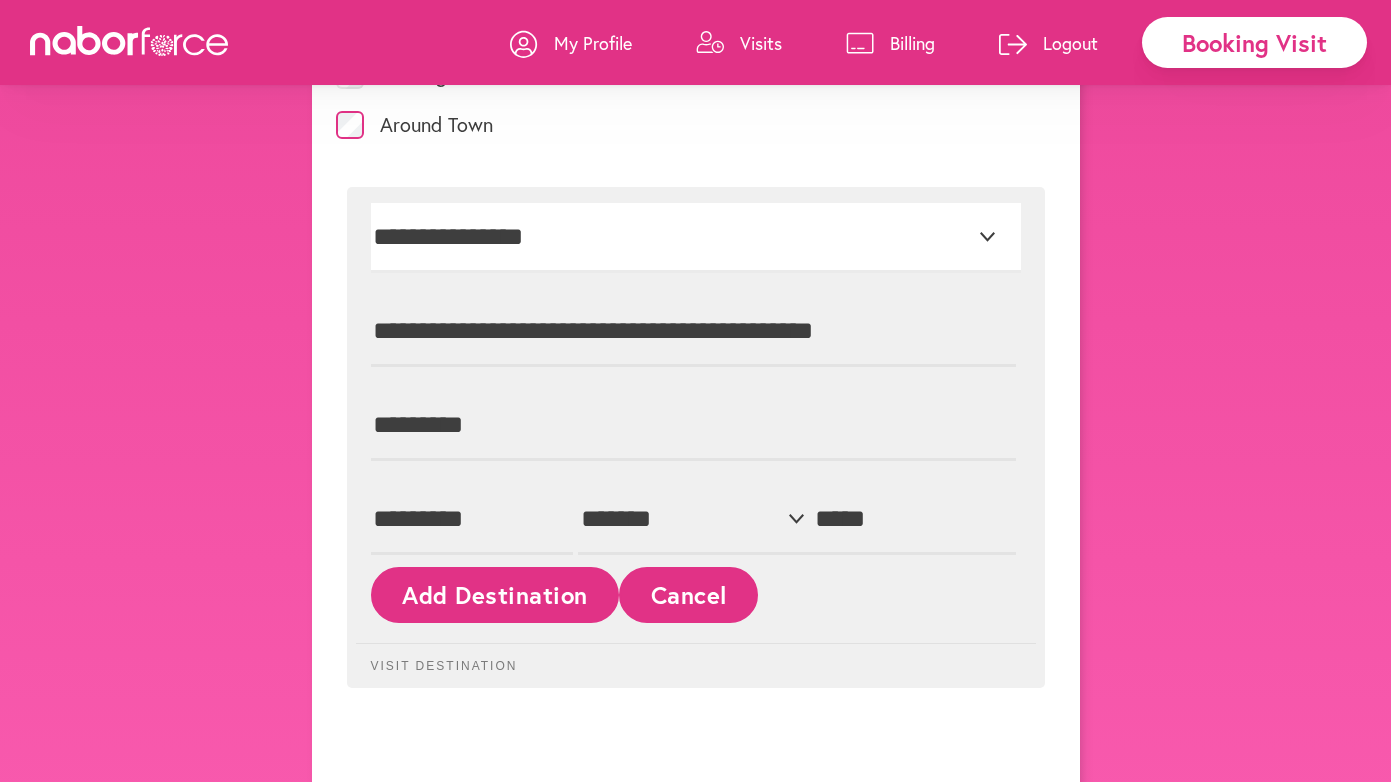 scroll, scrollTop: 1055, scrollLeft: 0, axis: vertical 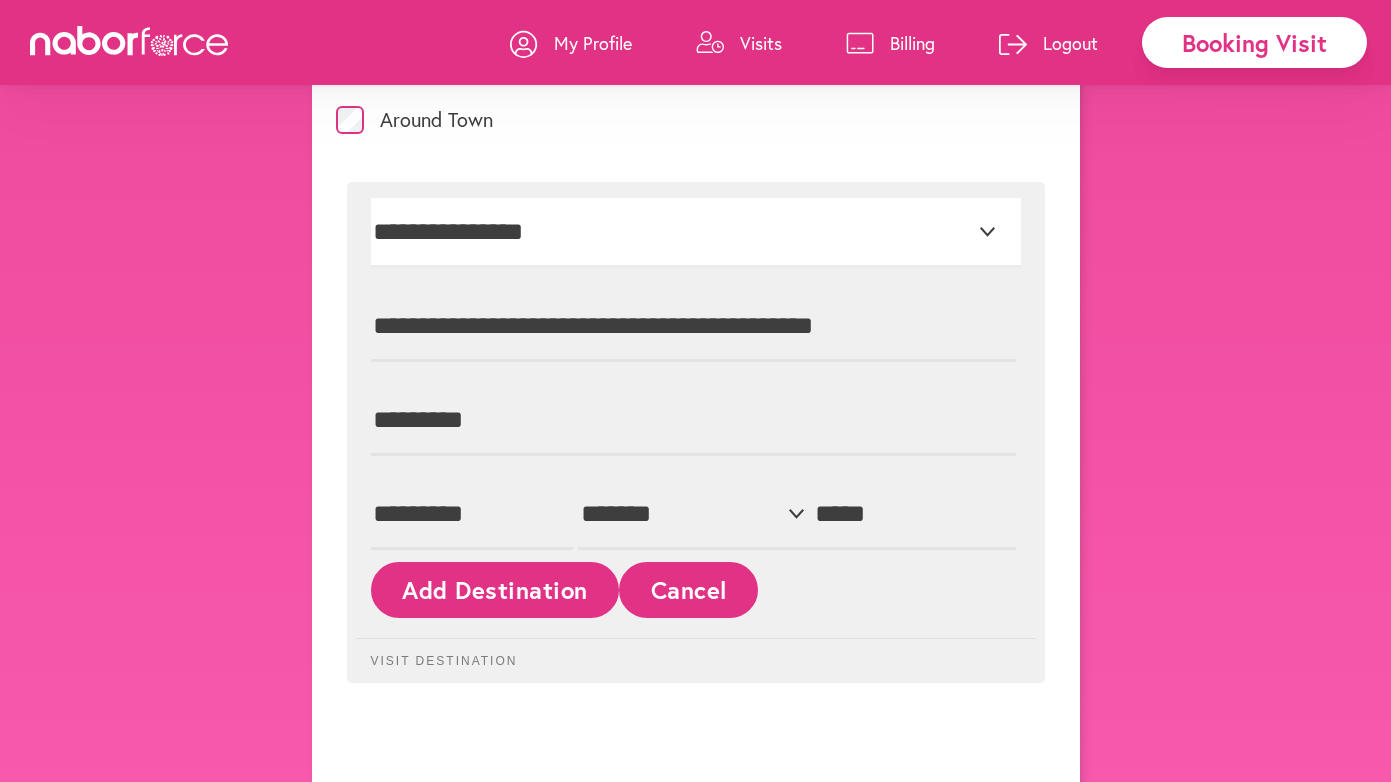 click on "Add Destination" at bounding box center [495, 589] 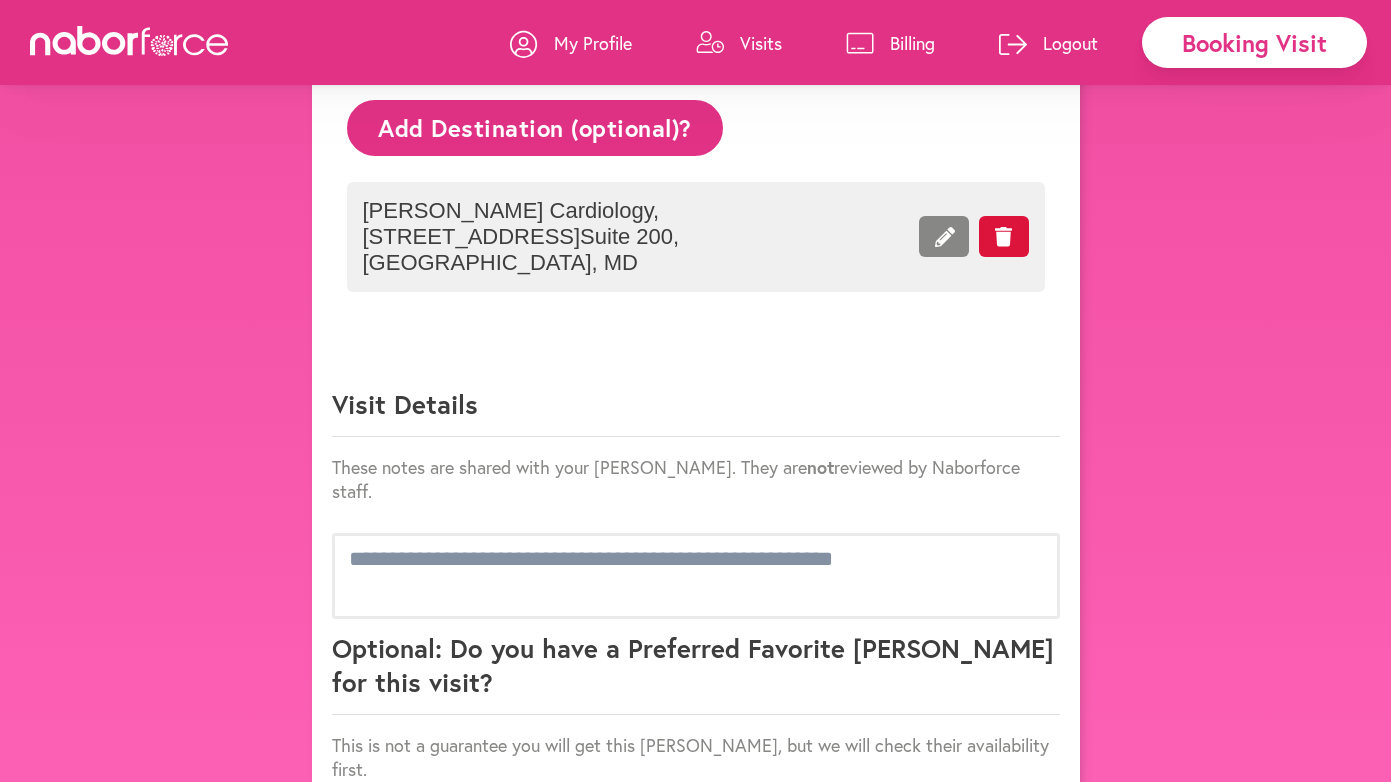scroll, scrollTop: 1116, scrollLeft: 0, axis: vertical 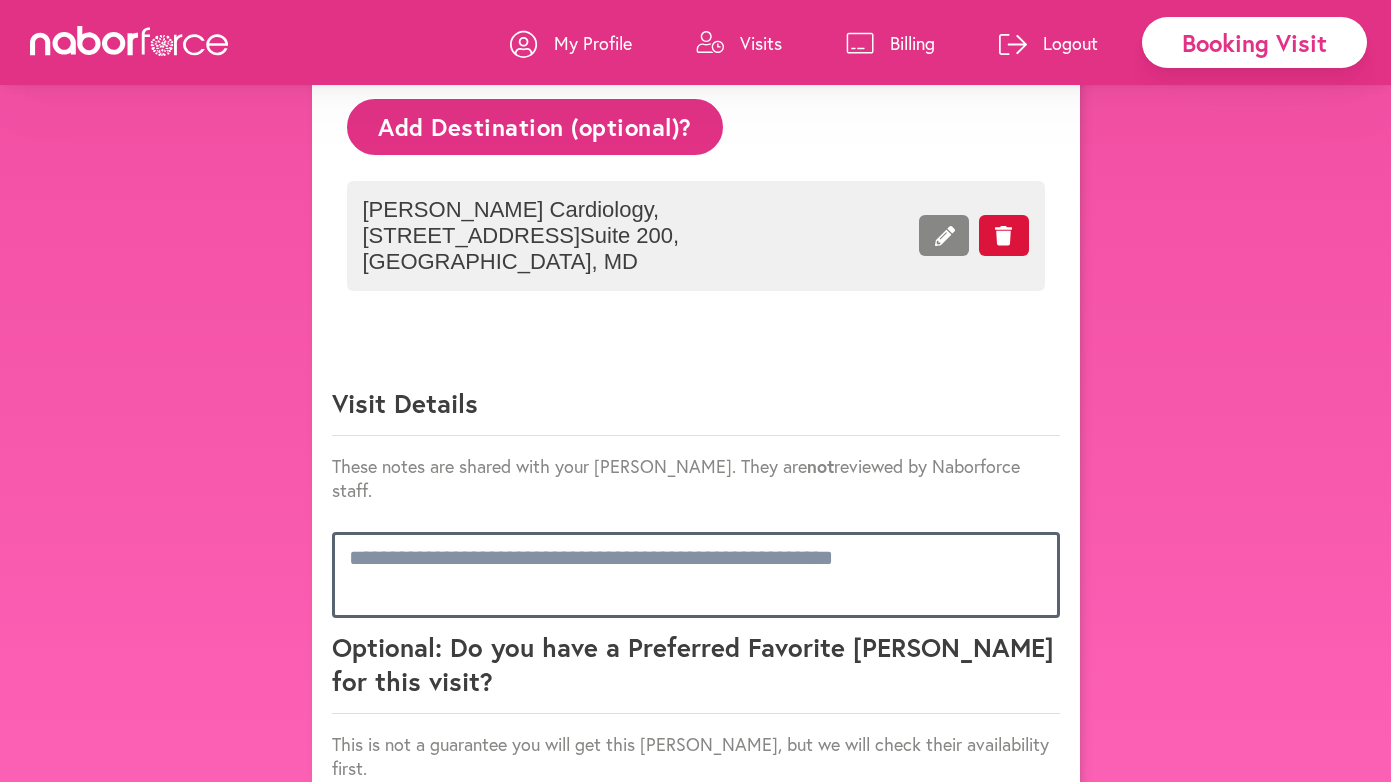 click at bounding box center [696, 575] 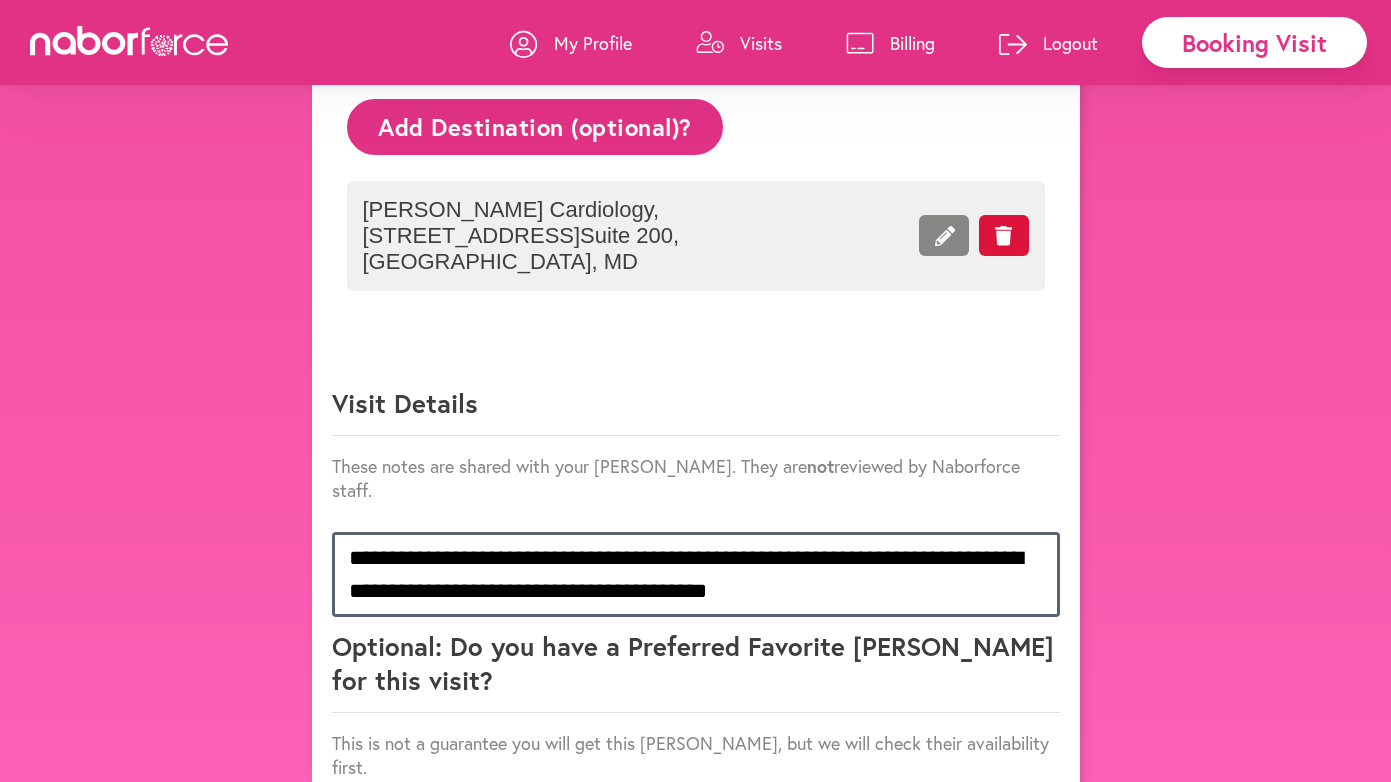 click on "**********" at bounding box center [696, 574] 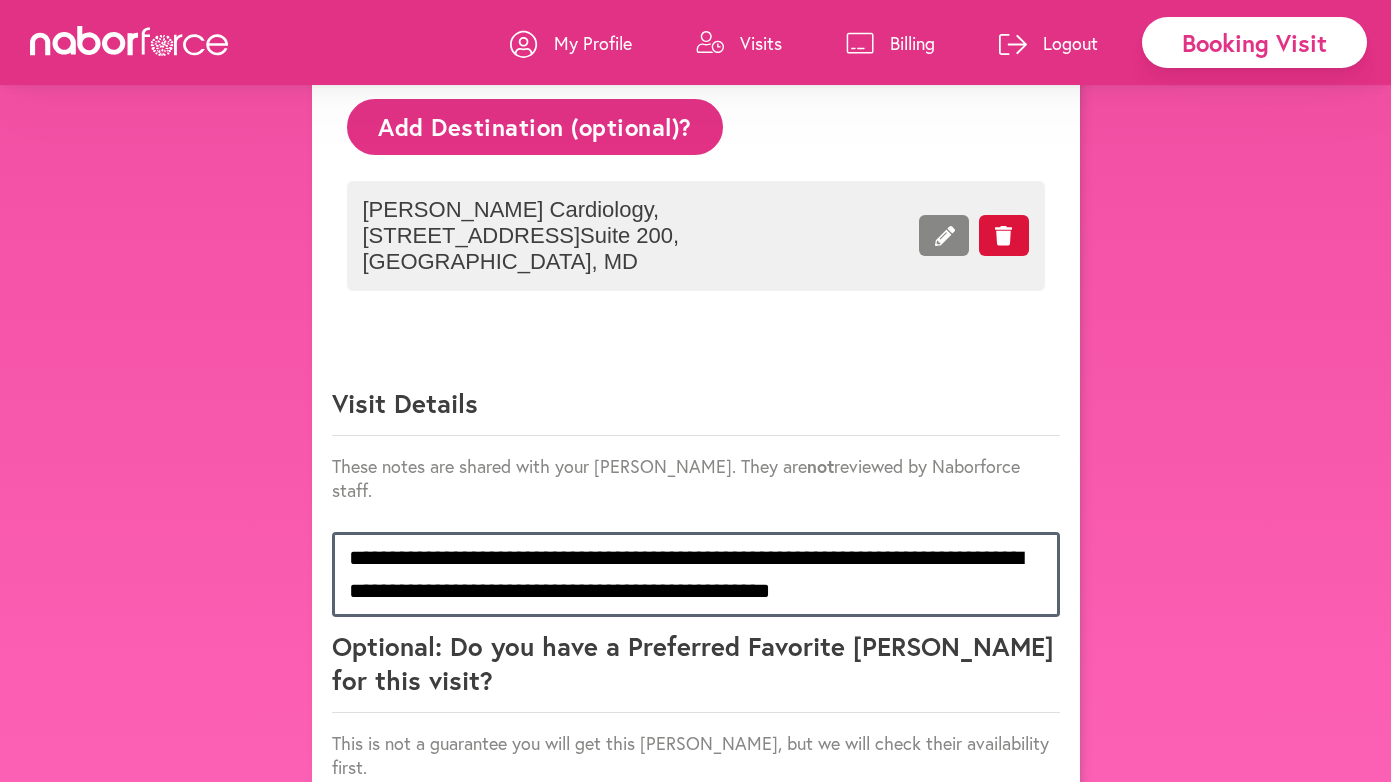 click on "**********" at bounding box center [696, 574] 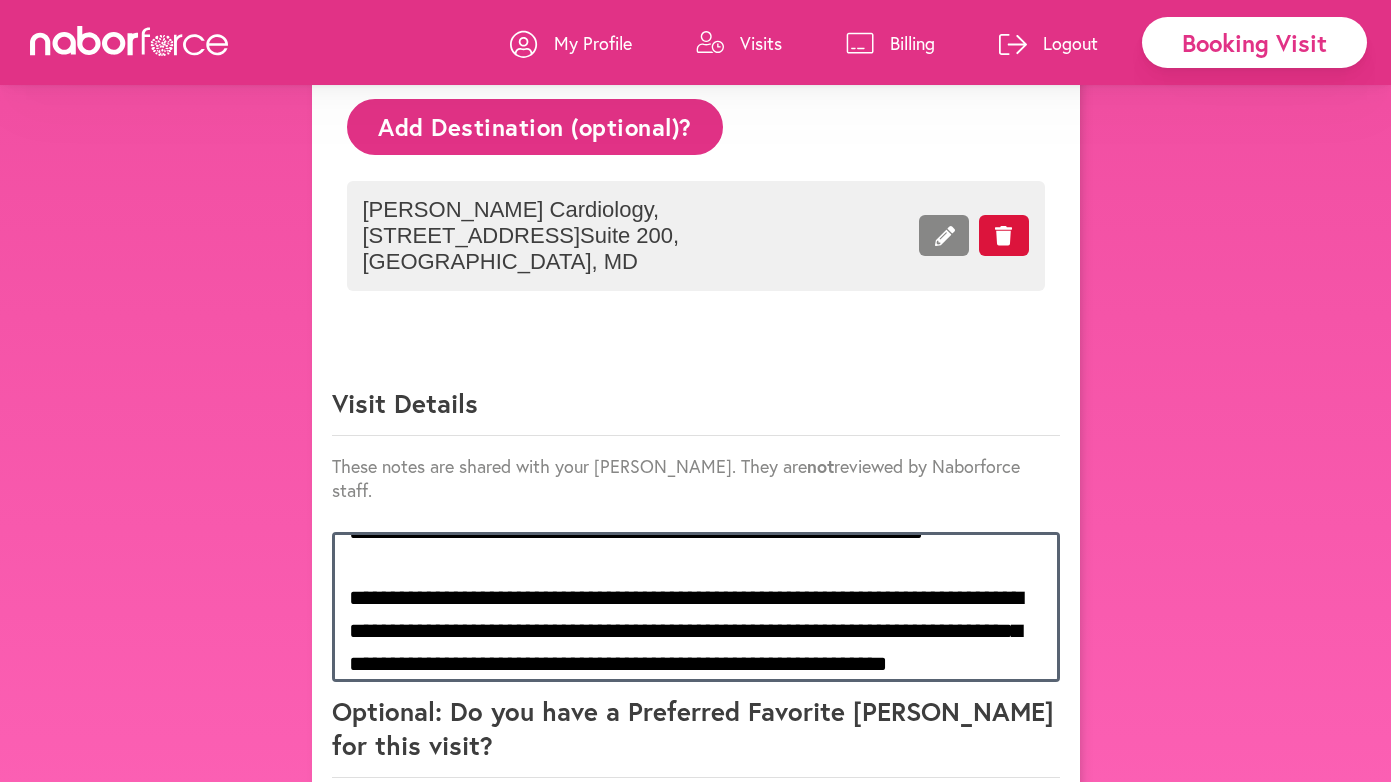 scroll, scrollTop: 125, scrollLeft: 0, axis: vertical 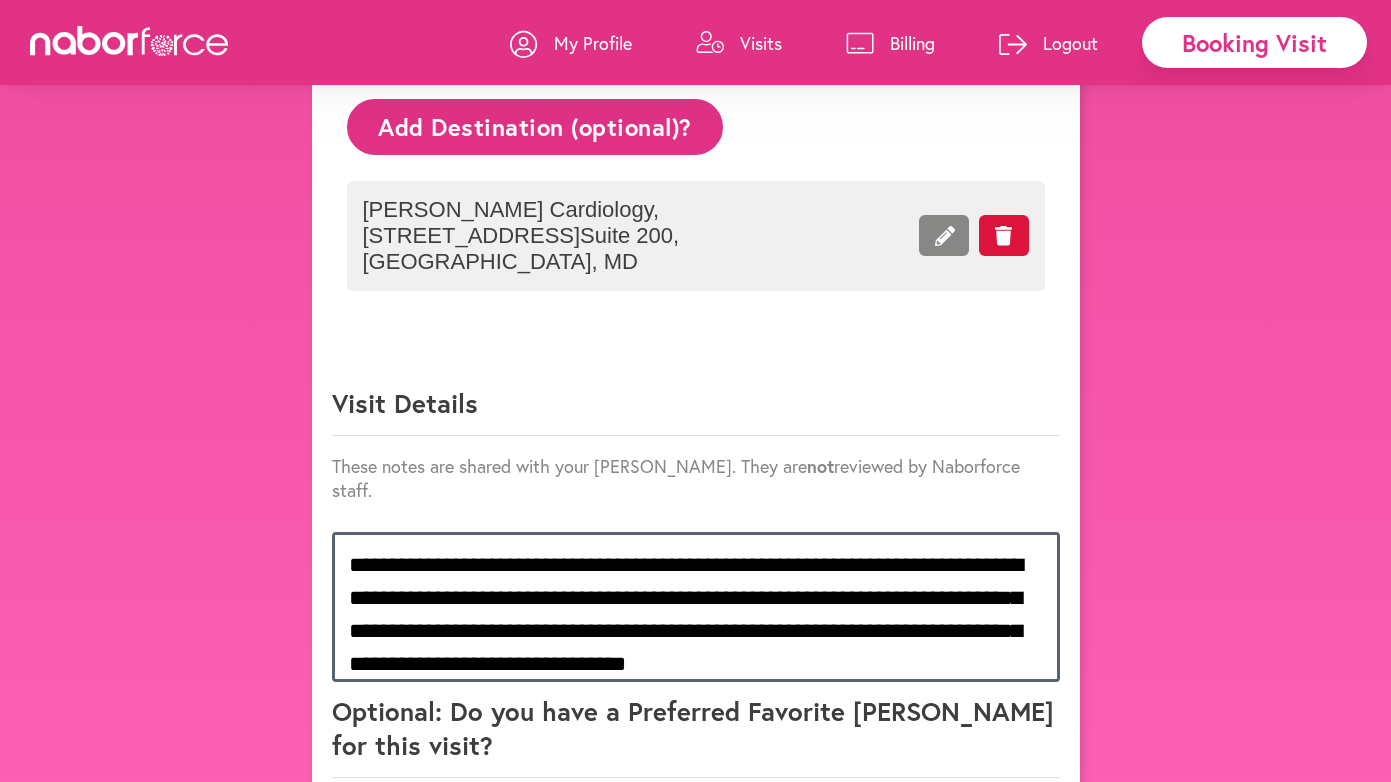 click on "**********" at bounding box center (696, 607) 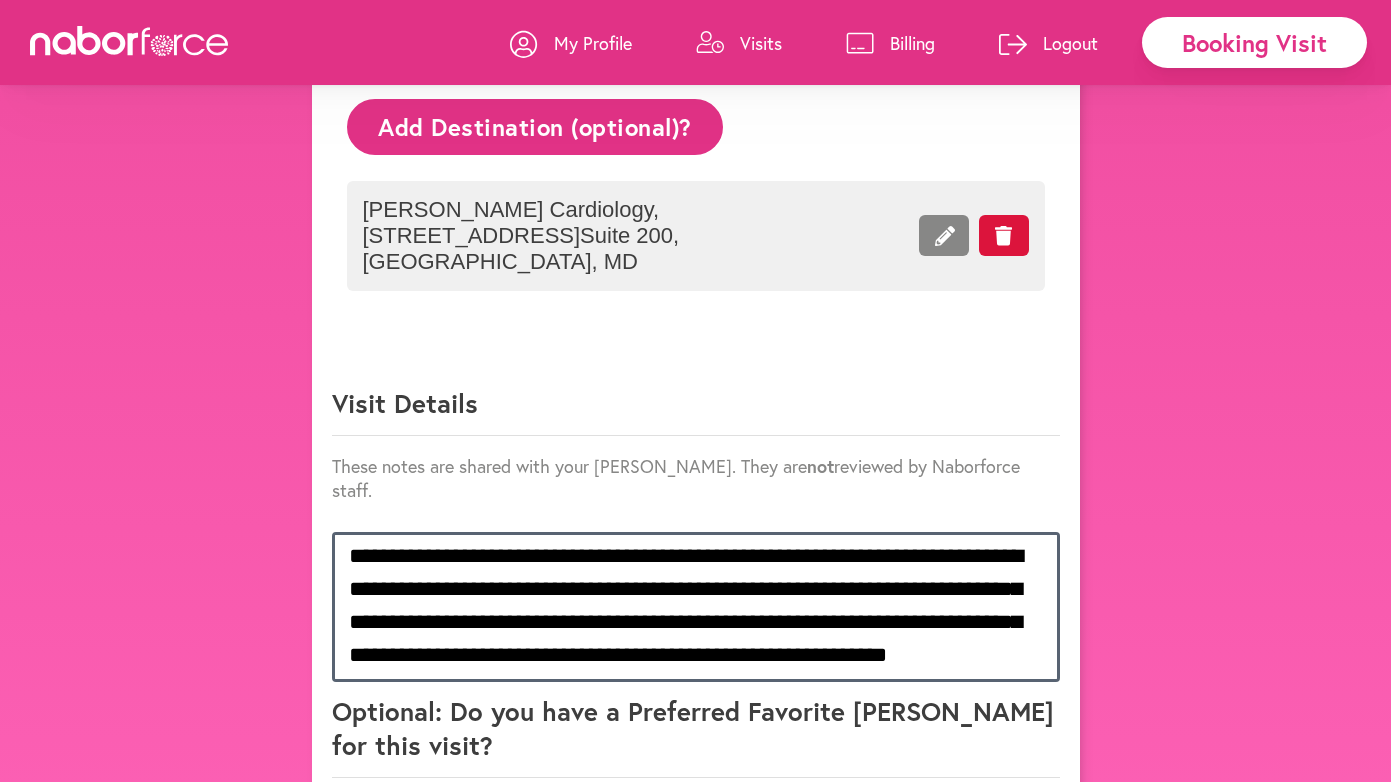 scroll, scrollTop: 167, scrollLeft: 0, axis: vertical 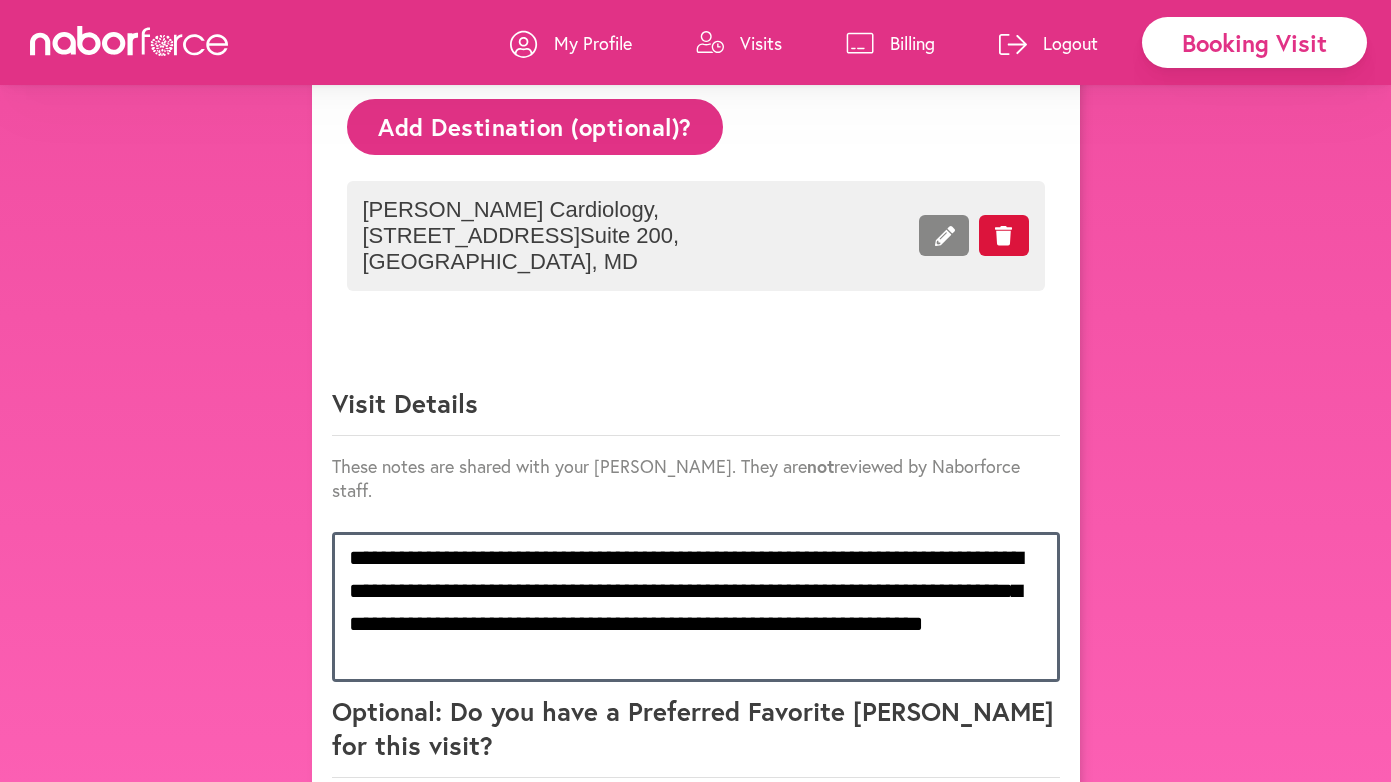 click on "**********" at bounding box center (696, 607) 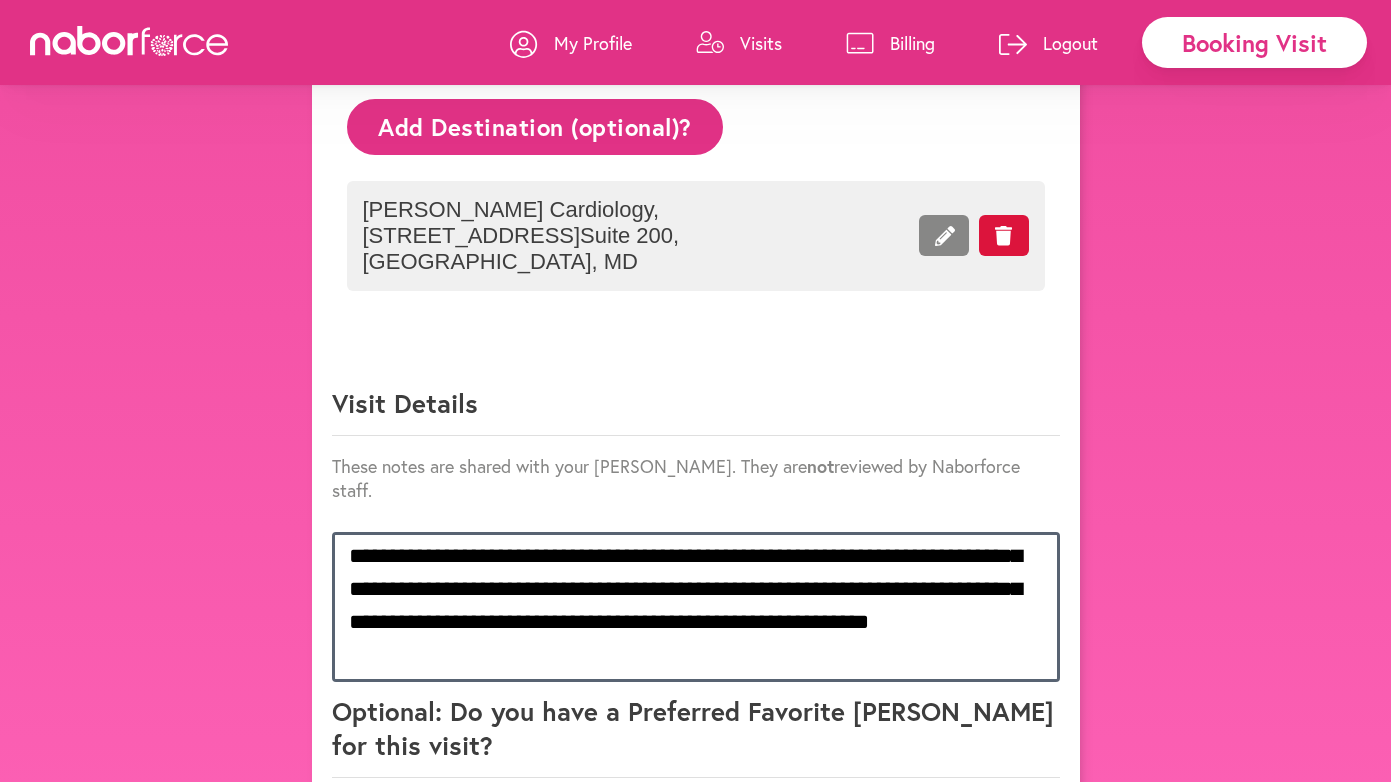 scroll, scrollTop: 0, scrollLeft: 0, axis: both 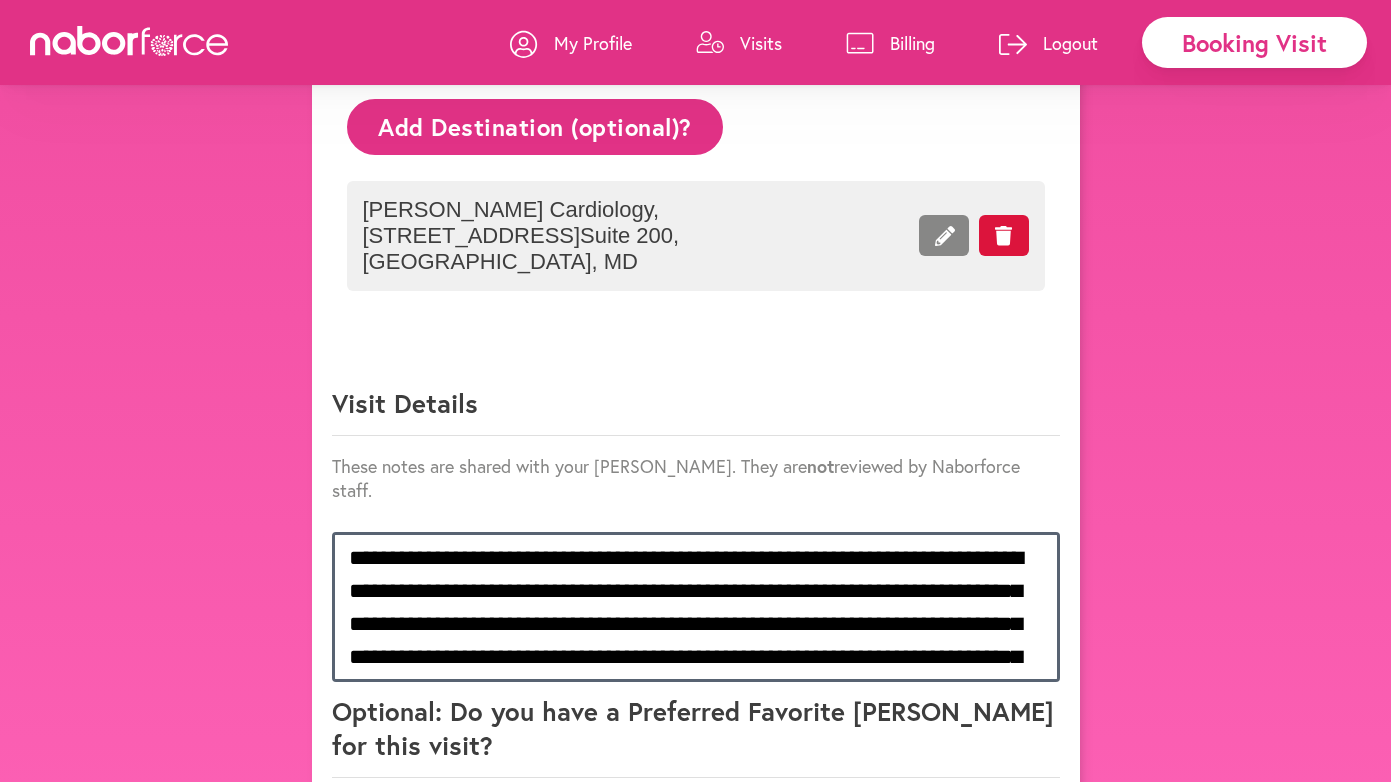 click on "**********" at bounding box center (696, 607) 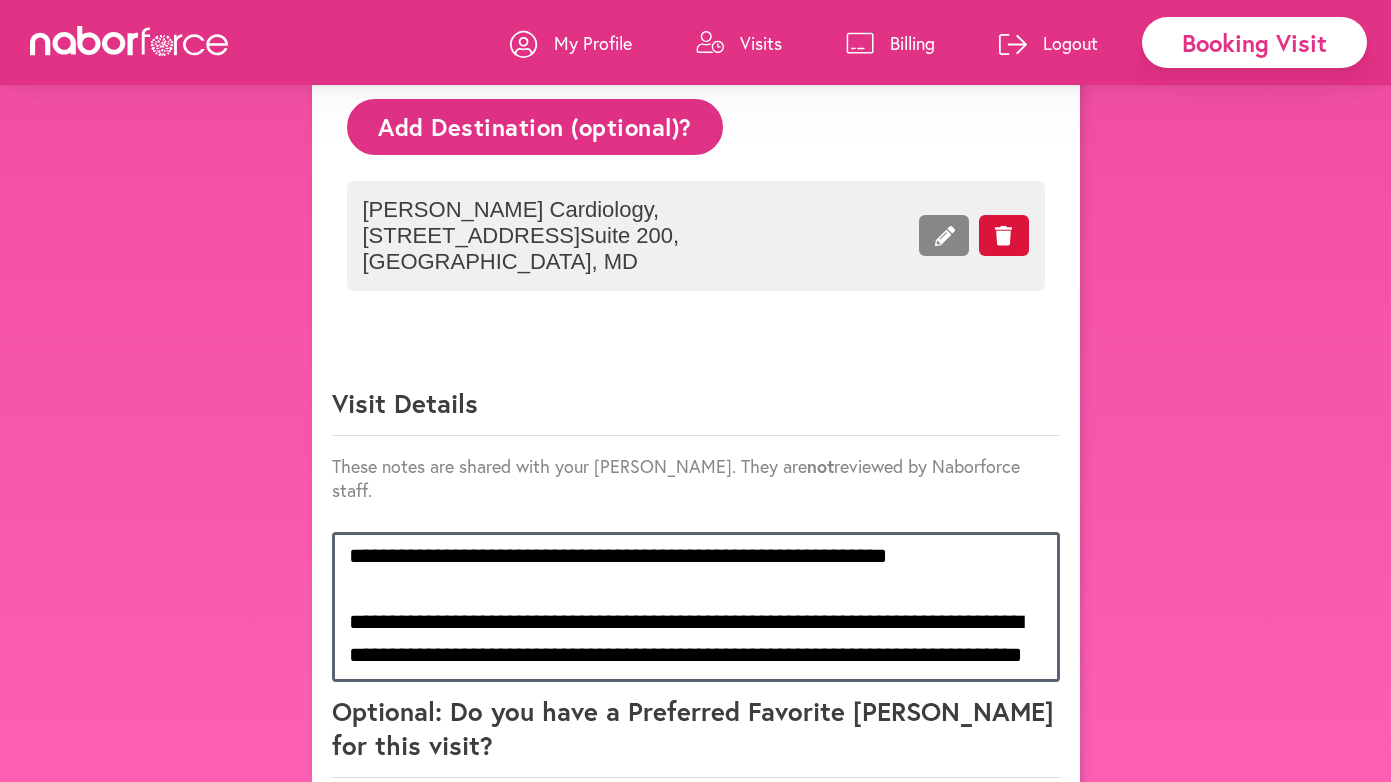 scroll, scrollTop: 398, scrollLeft: 0, axis: vertical 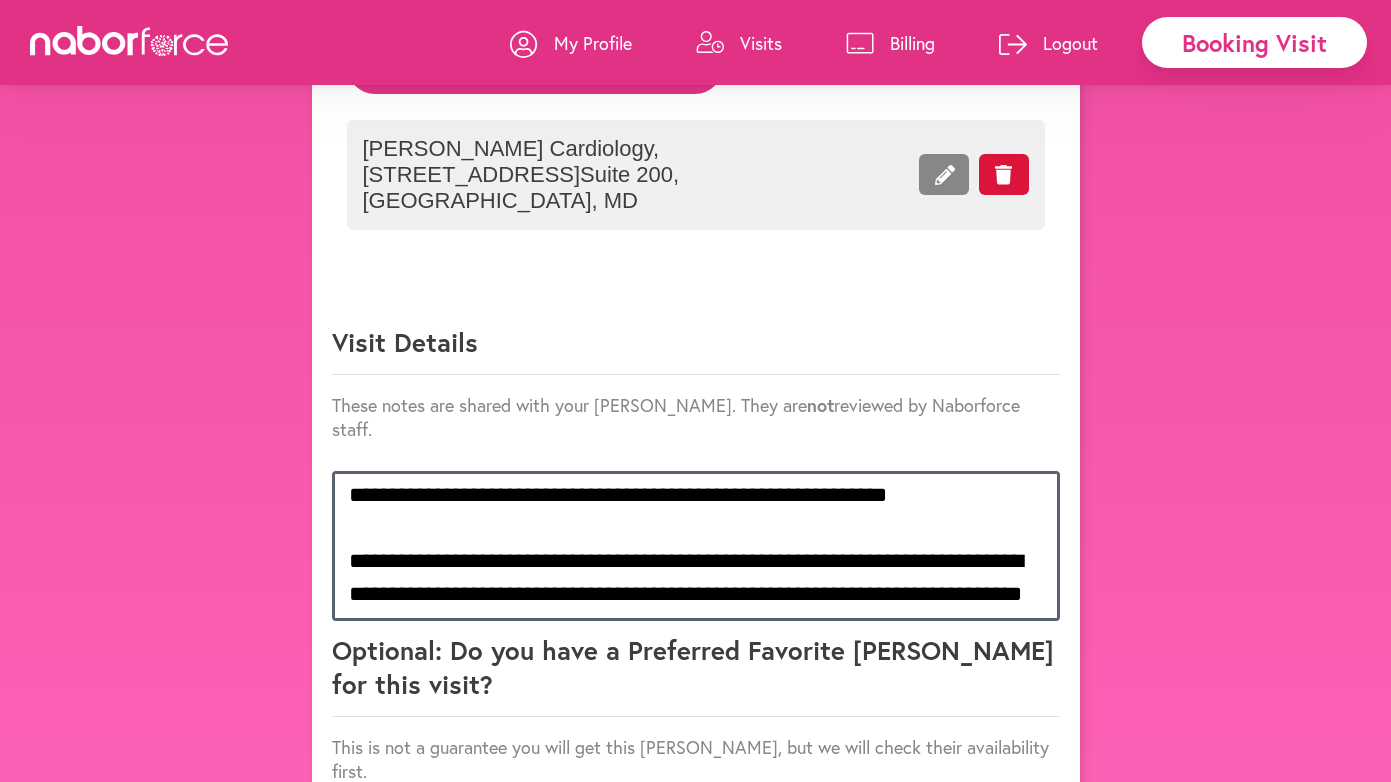 click on "**********" at bounding box center (696, 546) 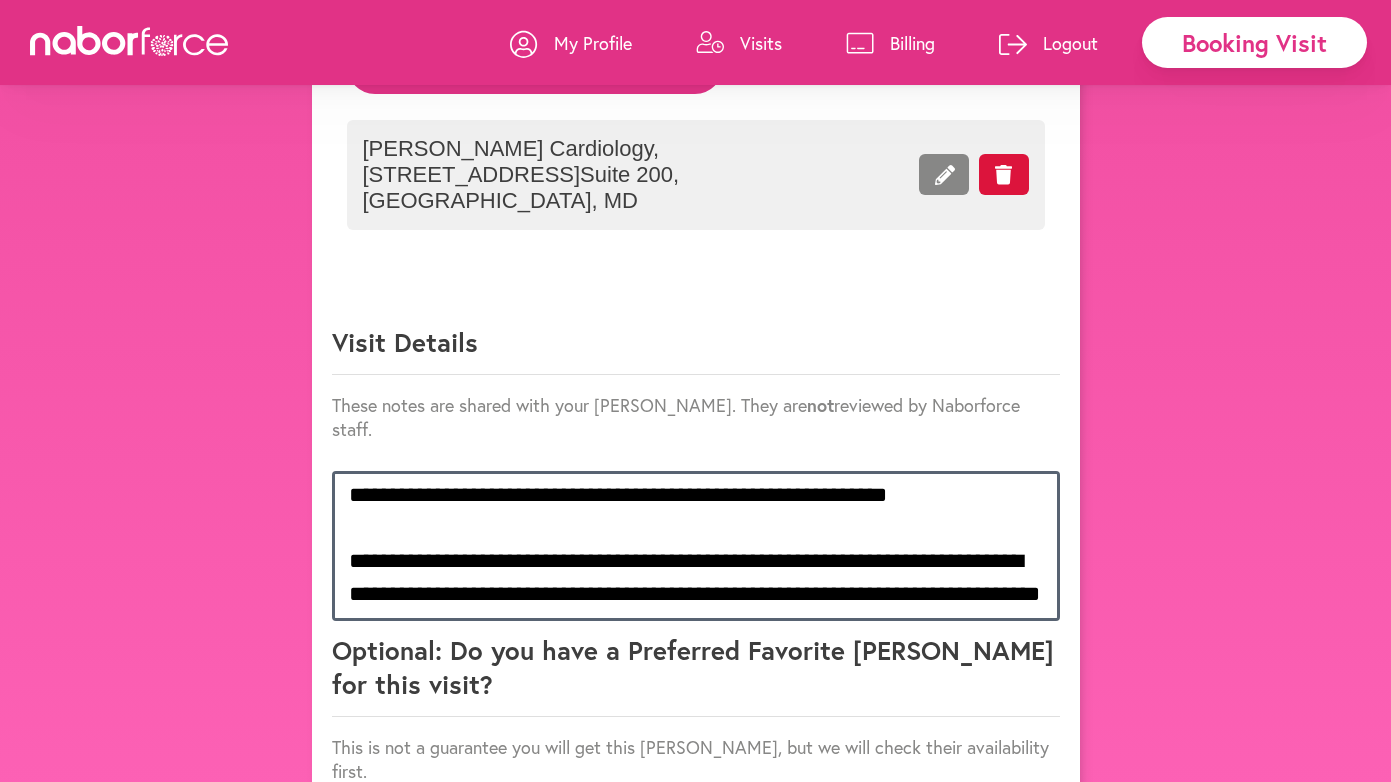 scroll, scrollTop: 455, scrollLeft: 0, axis: vertical 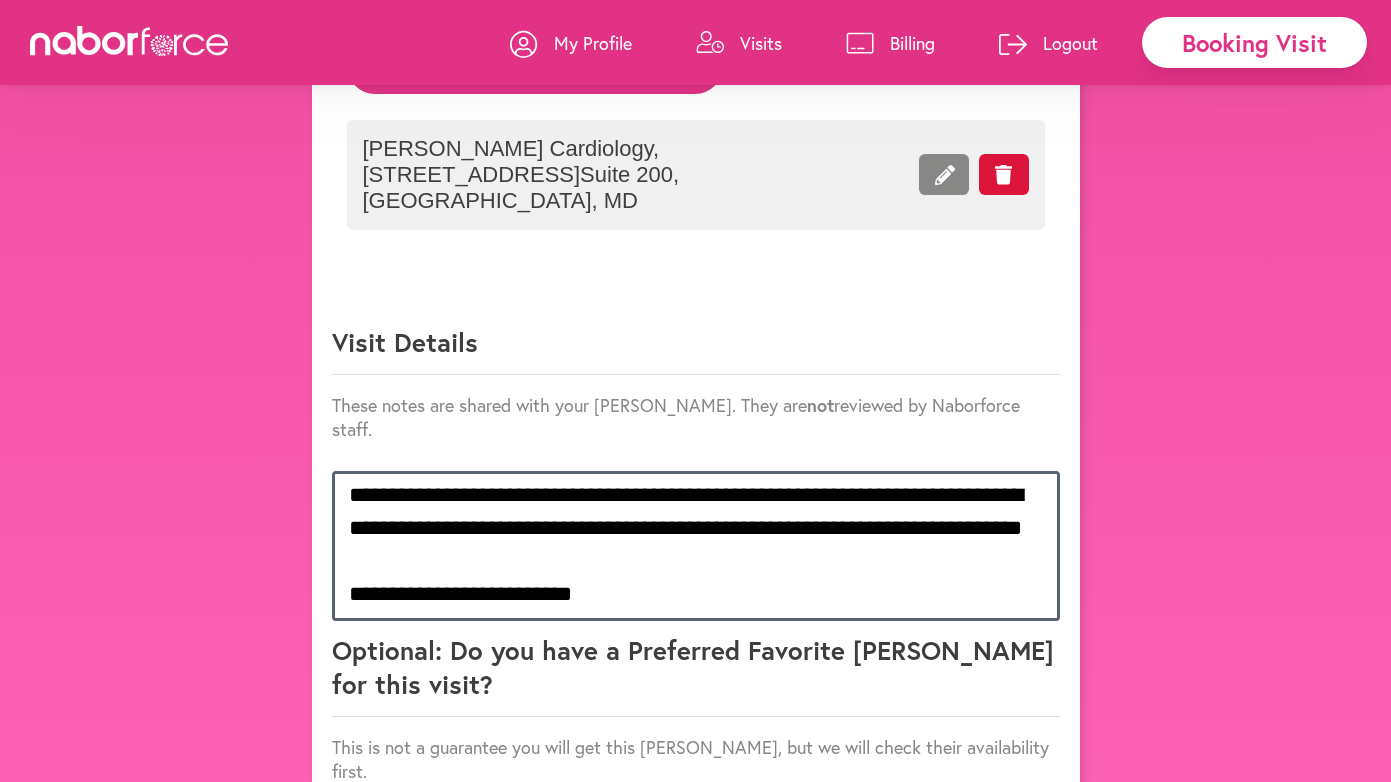 click on "**********" at bounding box center [696, 546] 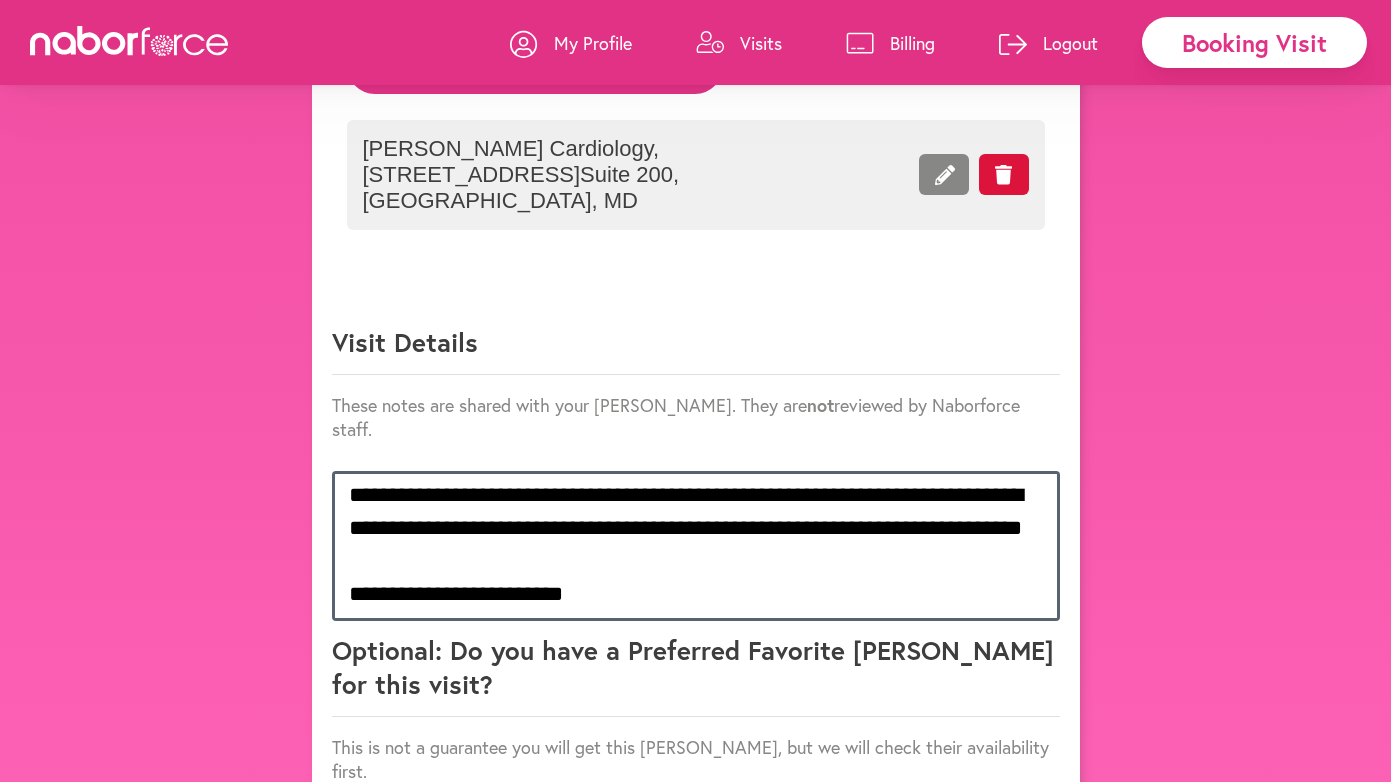 click on "**********" at bounding box center (696, 546) 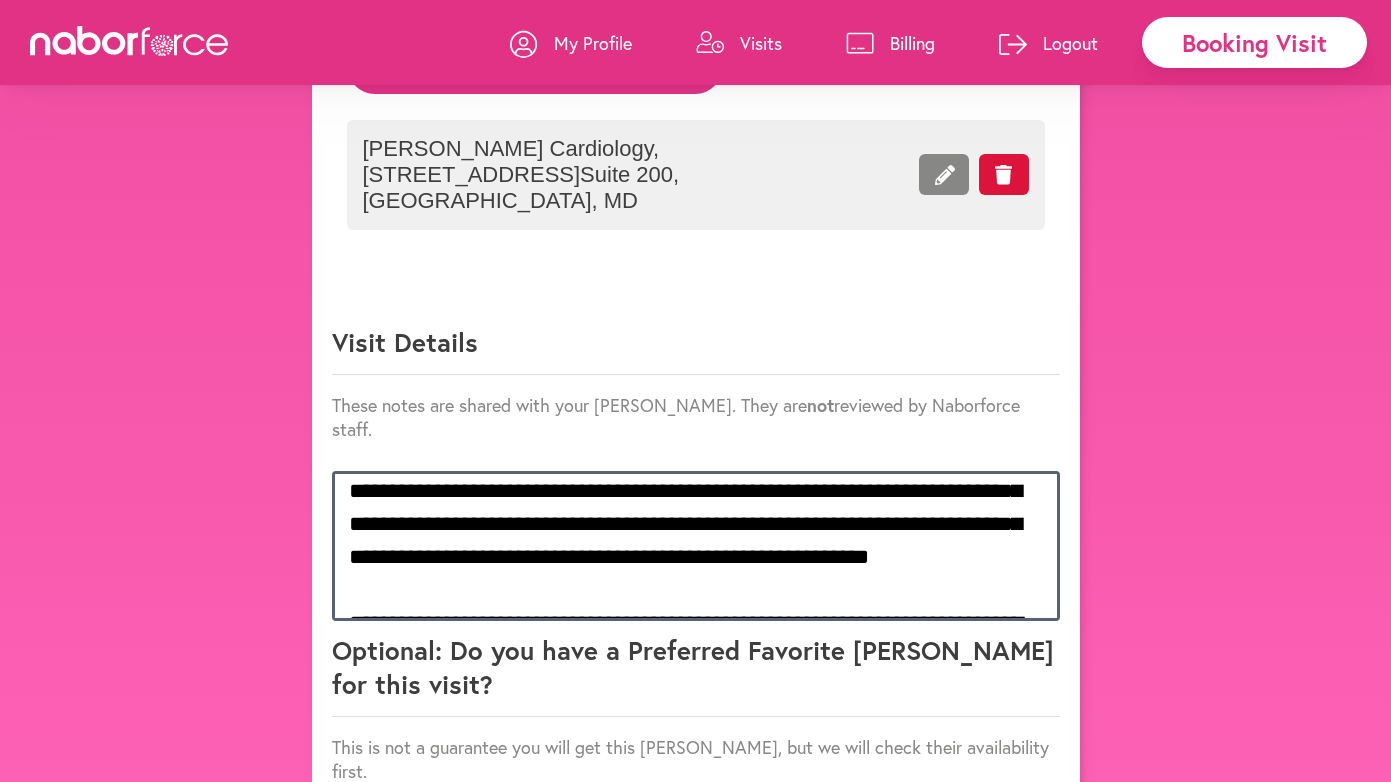 scroll, scrollTop: 0, scrollLeft: 0, axis: both 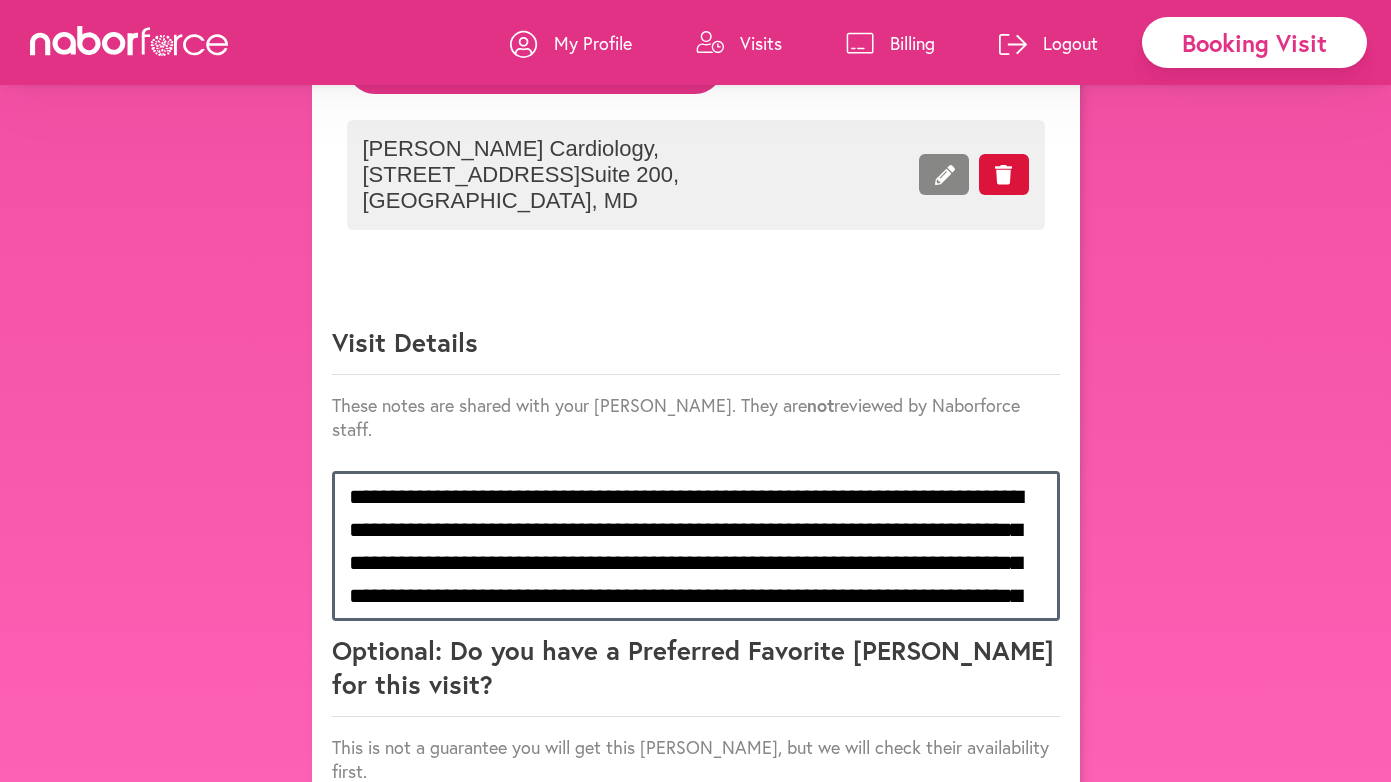 click on "**********" at bounding box center [696, 546] 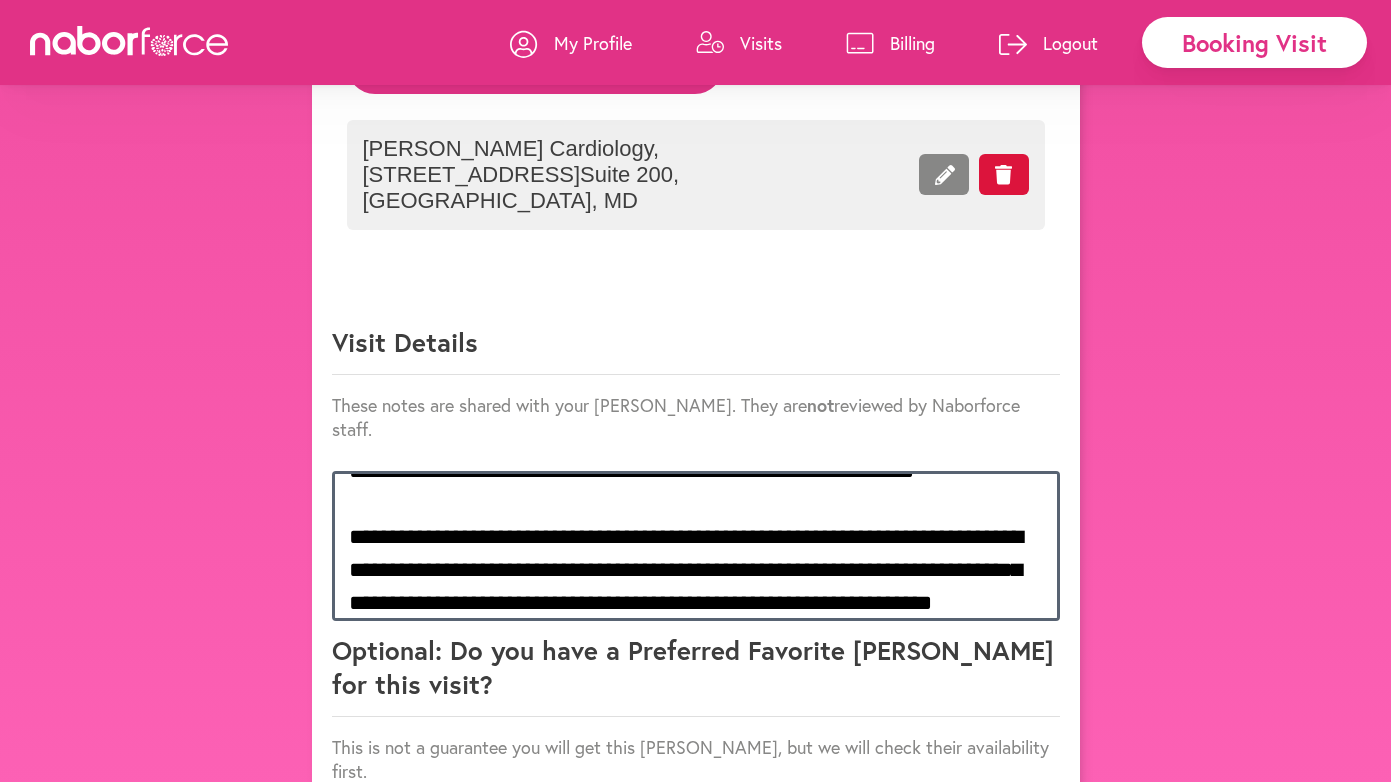 scroll, scrollTop: 125, scrollLeft: 0, axis: vertical 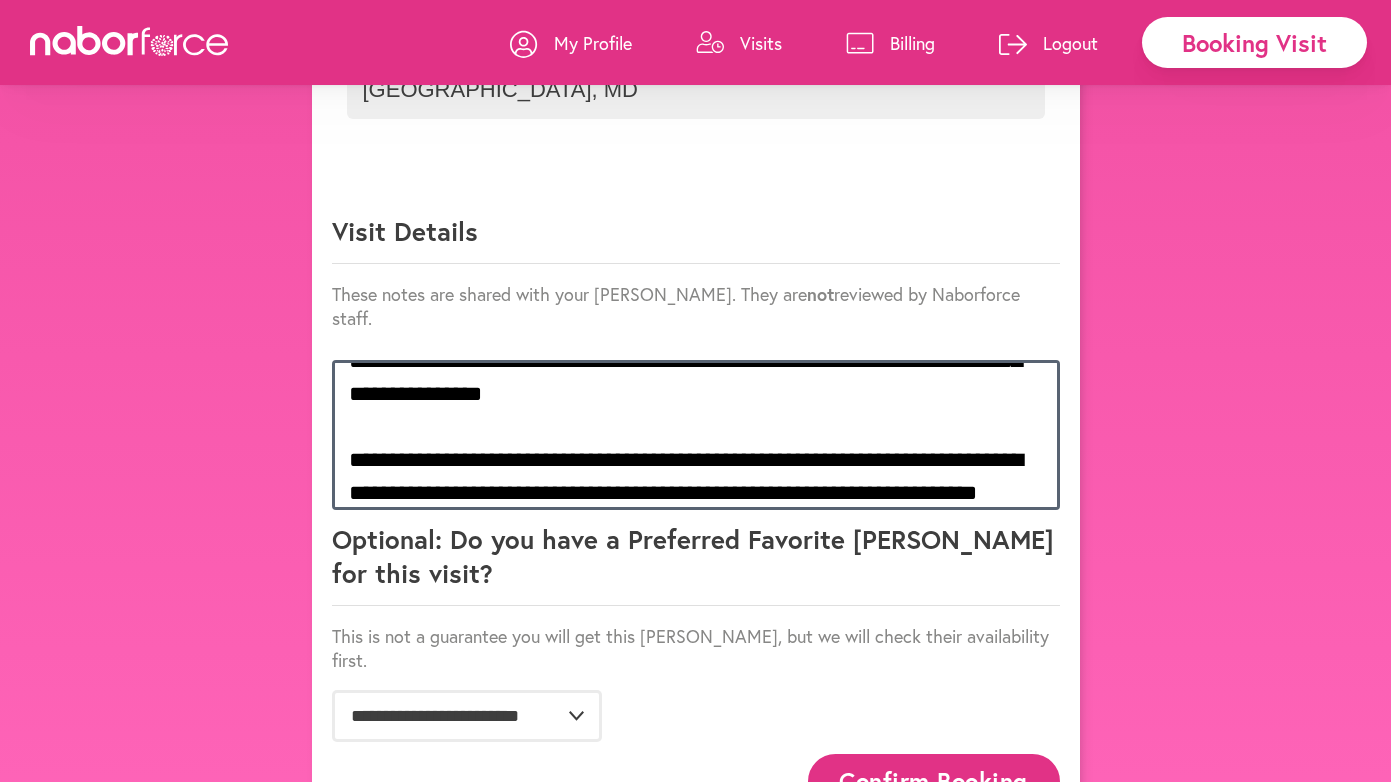 click at bounding box center (696, 435) 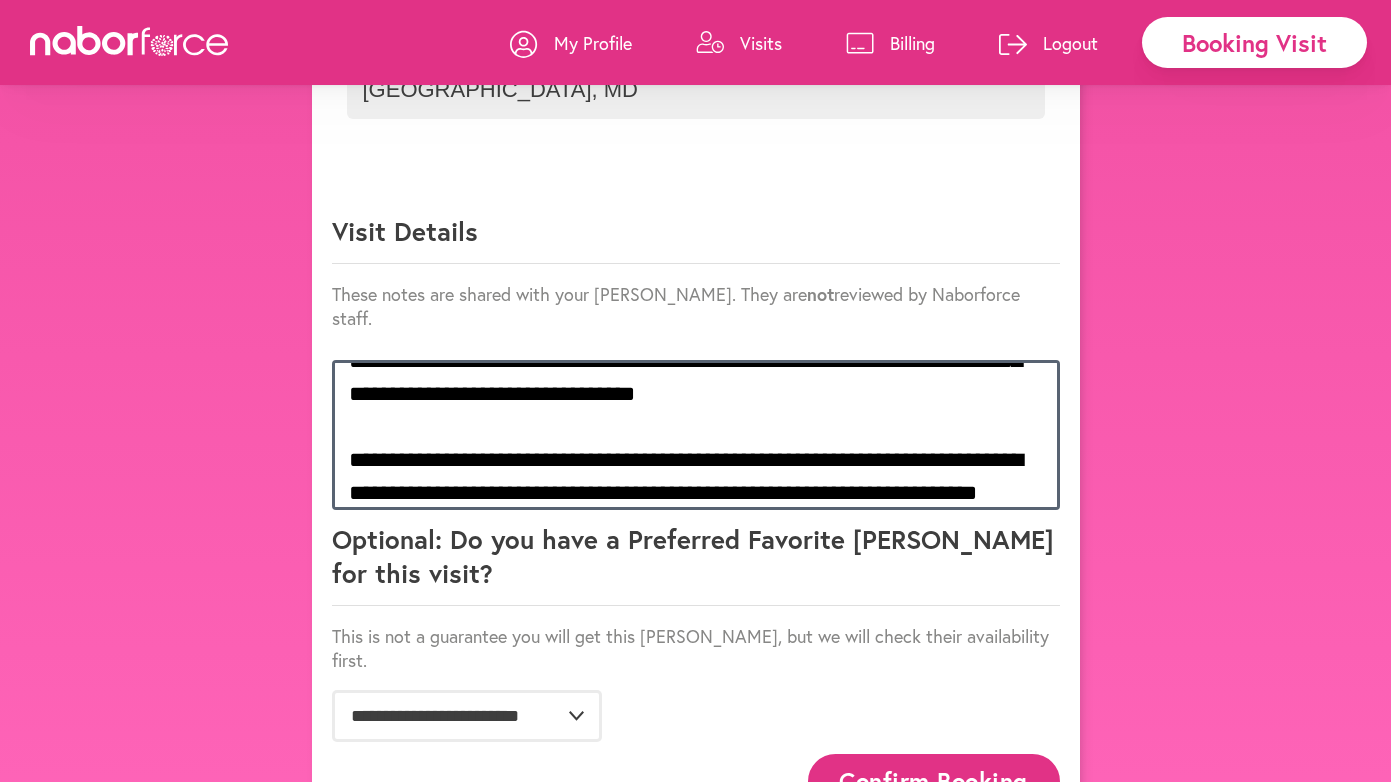 click at bounding box center (696, 435) 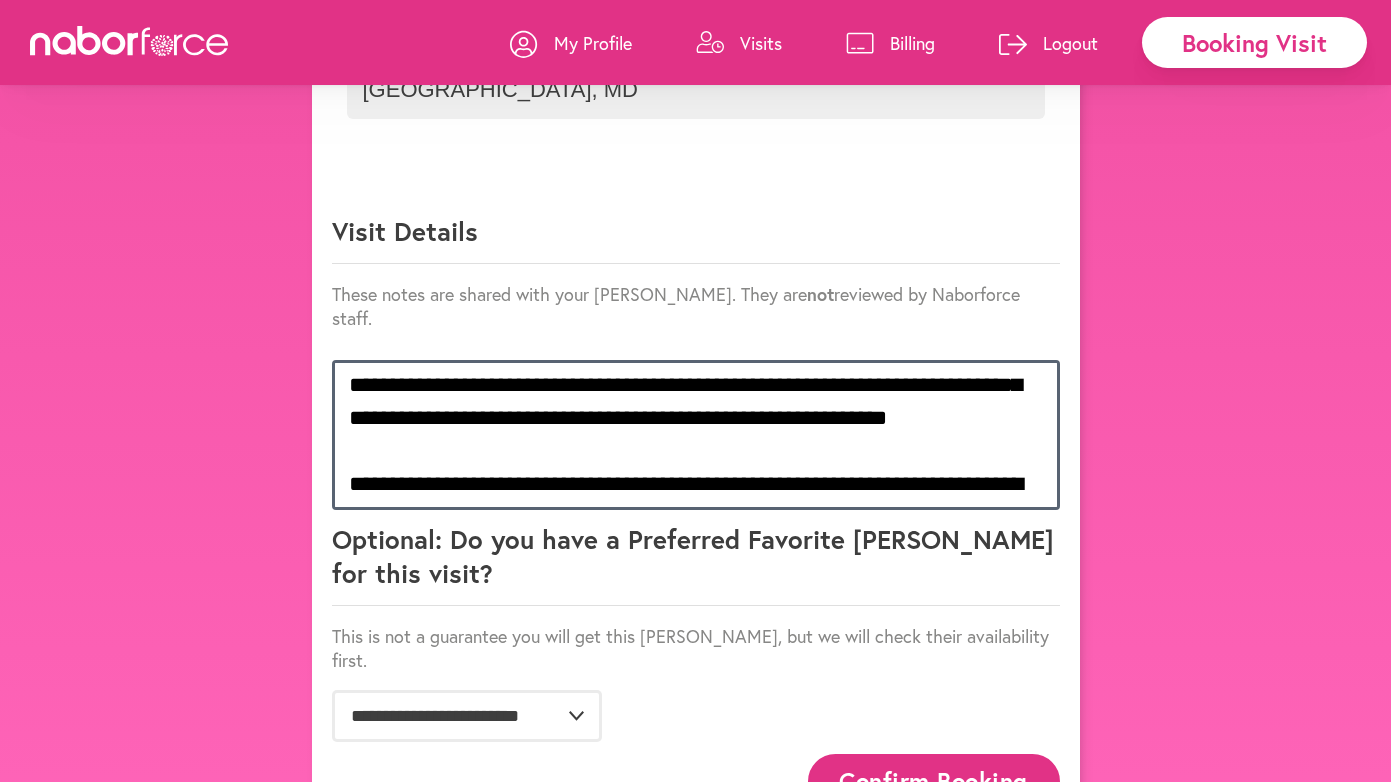 scroll, scrollTop: 468, scrollLeft: 0, axis: vertical 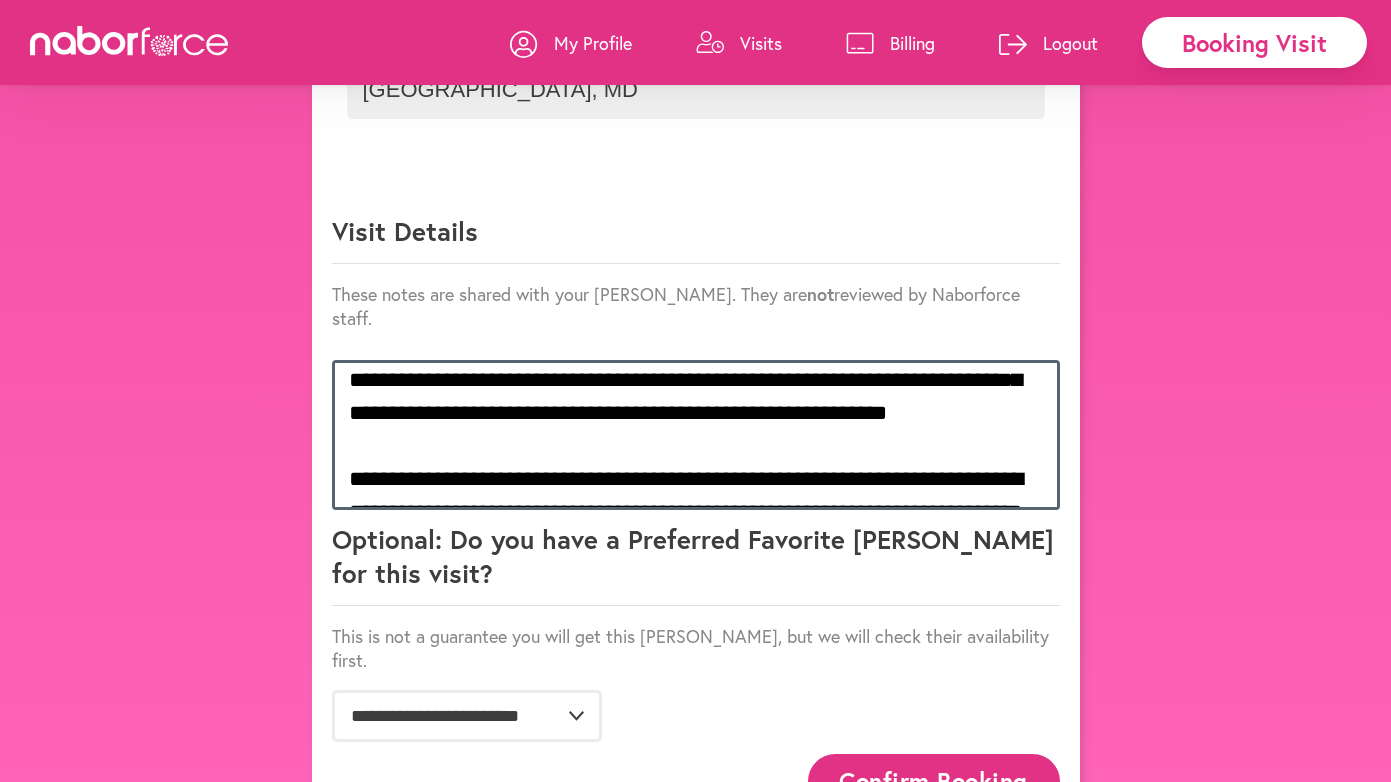 click at bounding box center (696, 435) 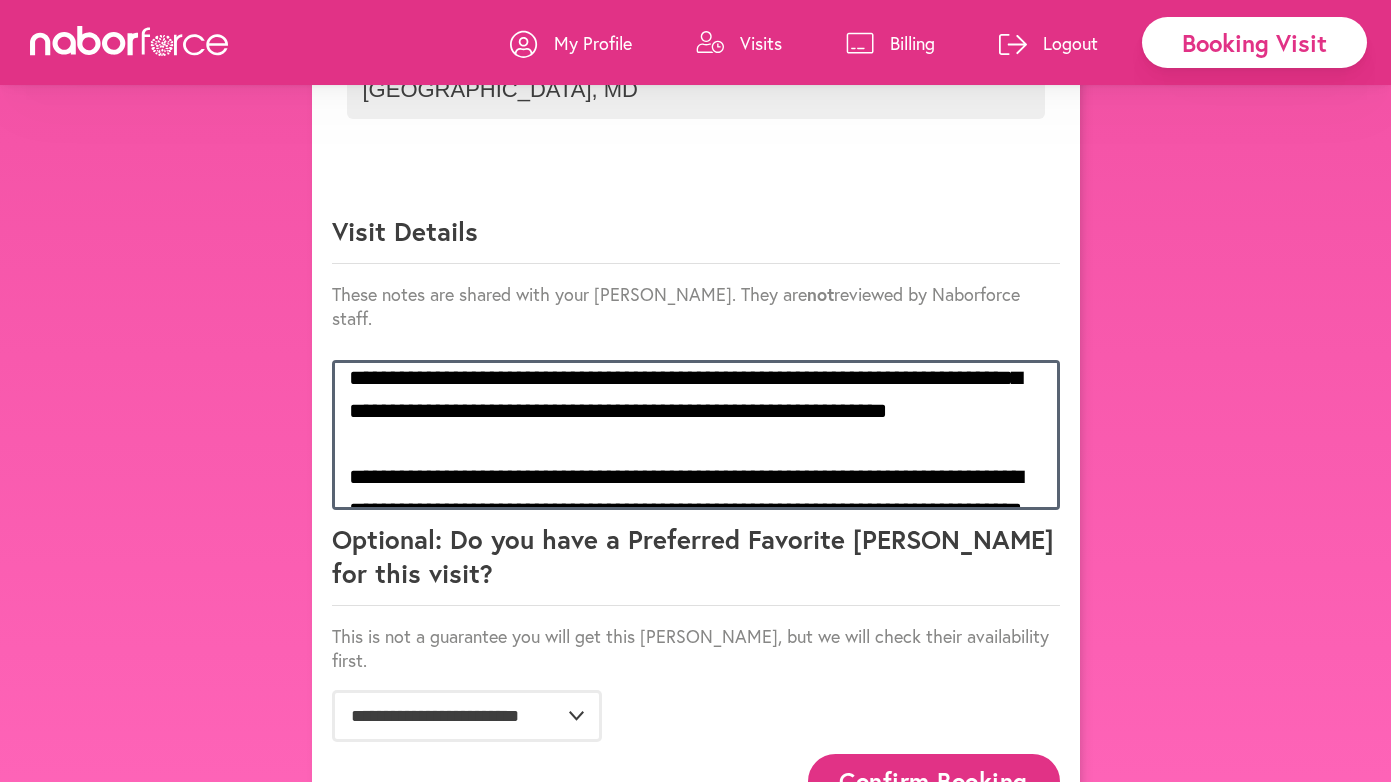 click at bounding box center (696, 435) 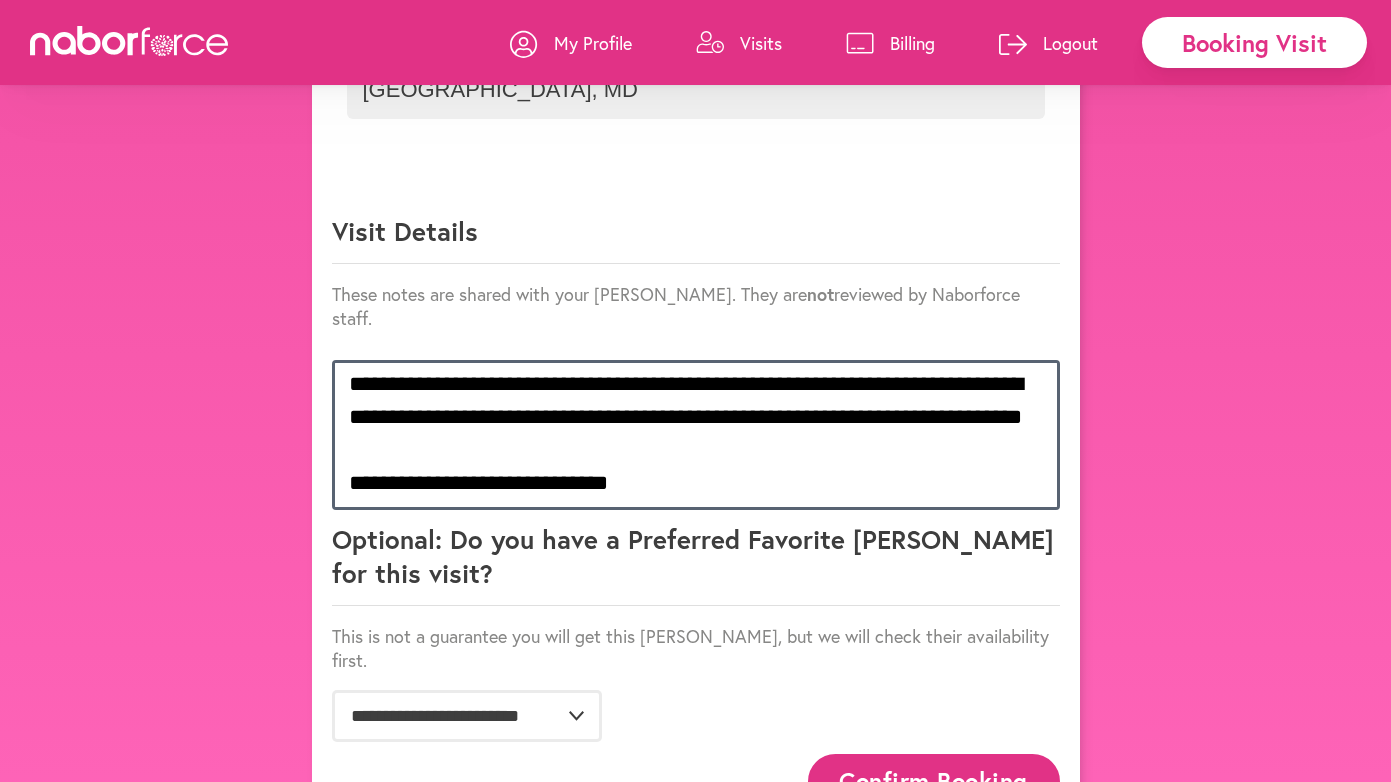 scroll, scrollTop: 617, scrollLeft: 0, axis: vertical 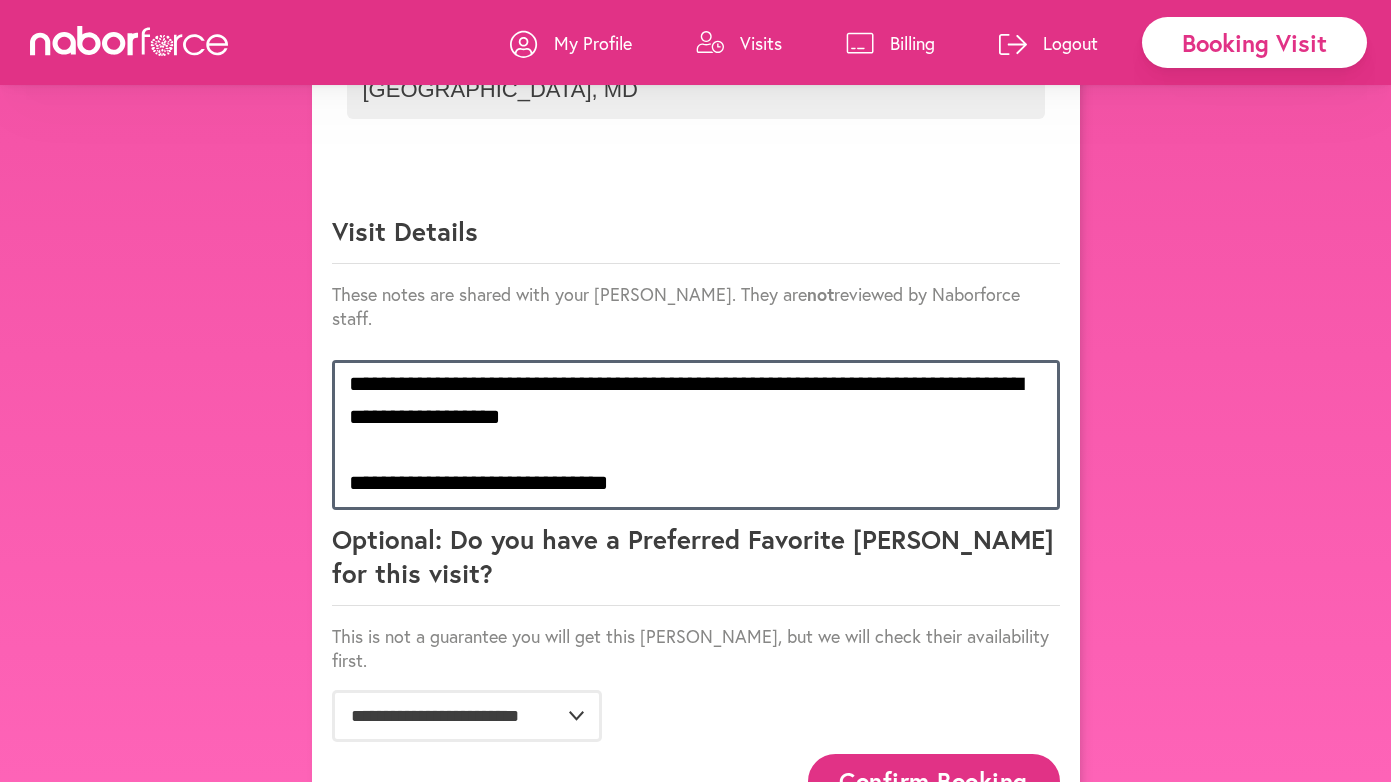 click at bounding box center [696, 435] 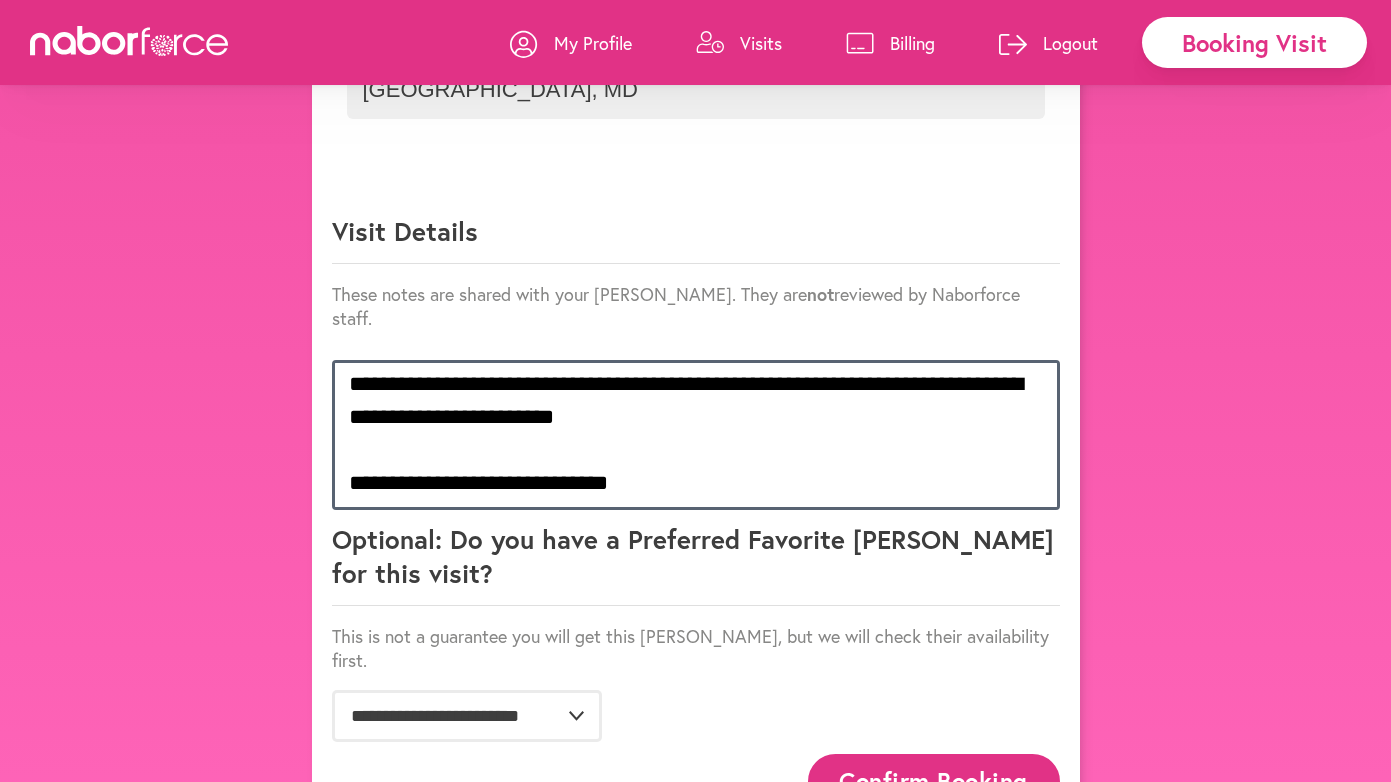 click at bounding box center (696, 435) 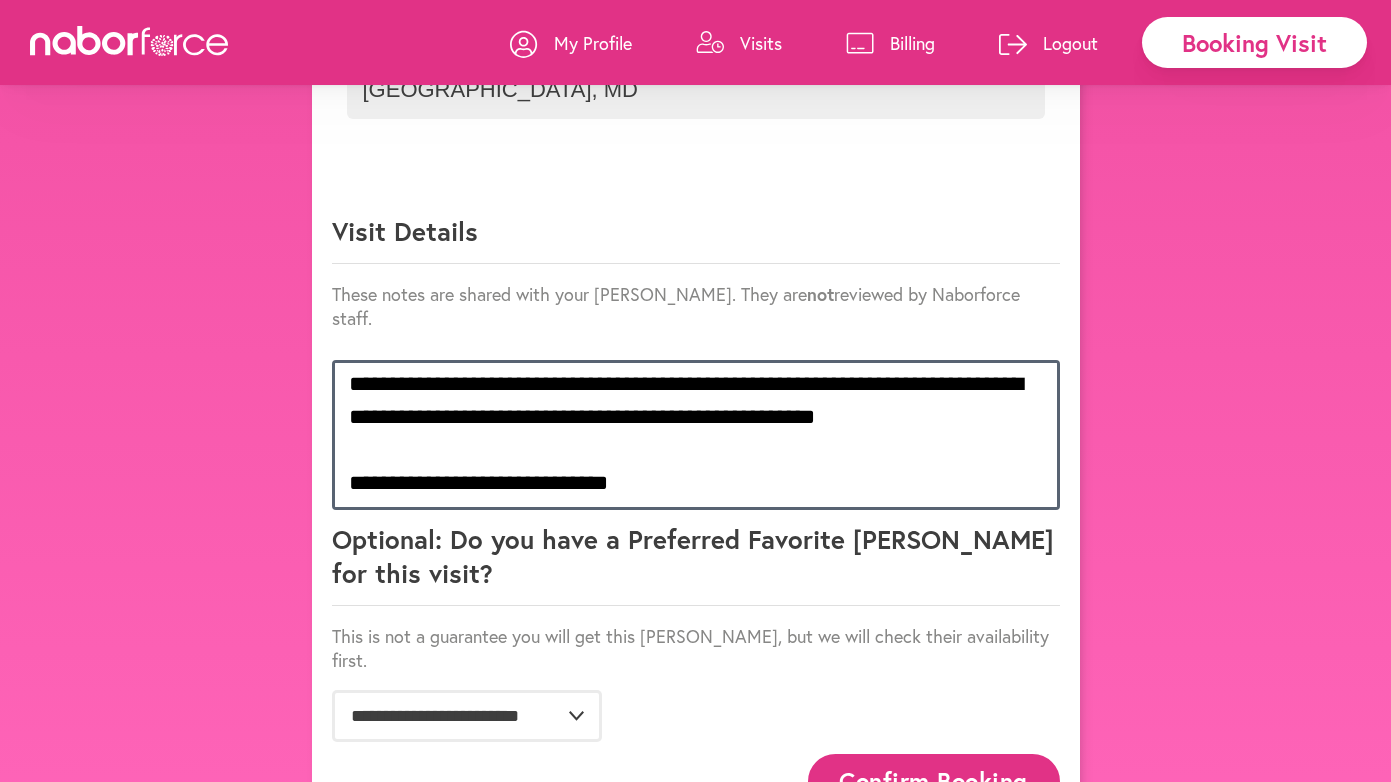 click at bounding box center (696, 435) 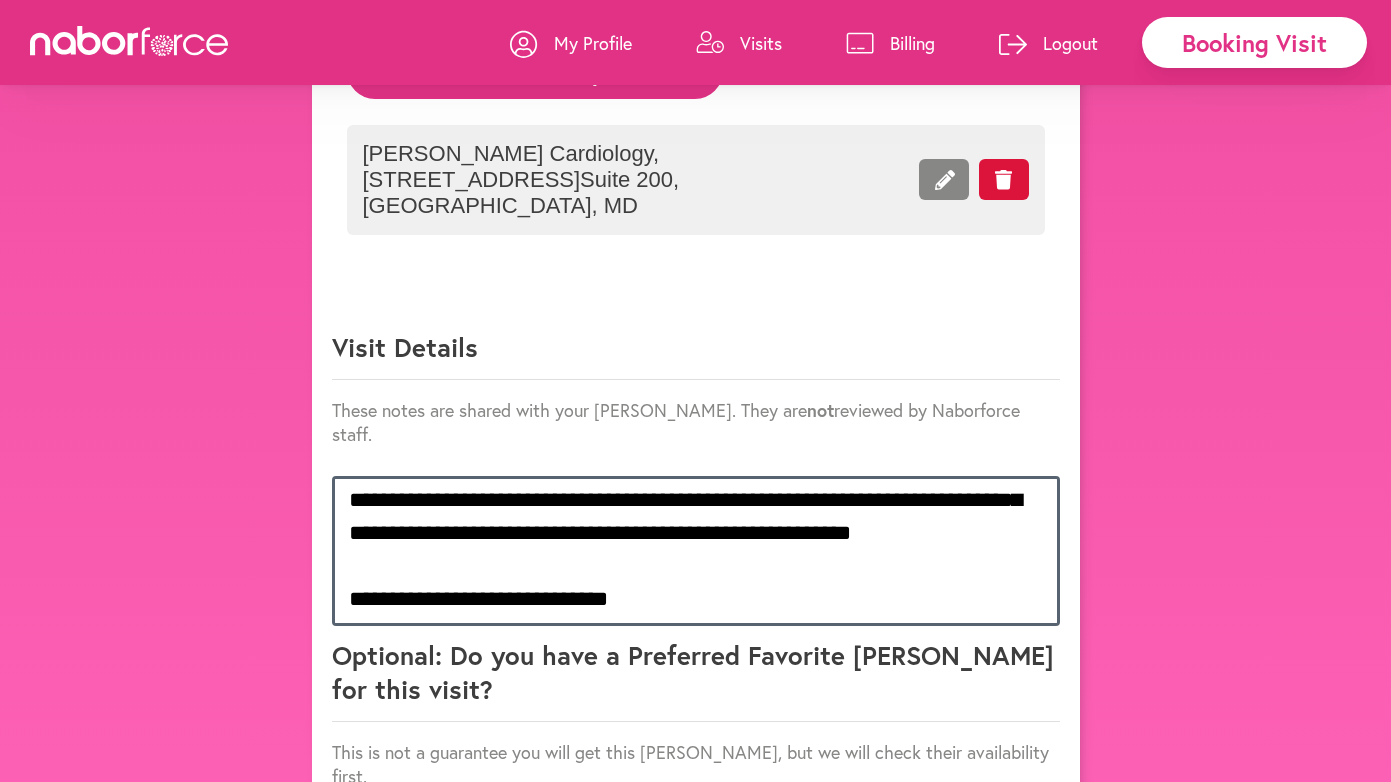 scroll, scrollTop: 1173, scrollLeft: 0, axis: vertical 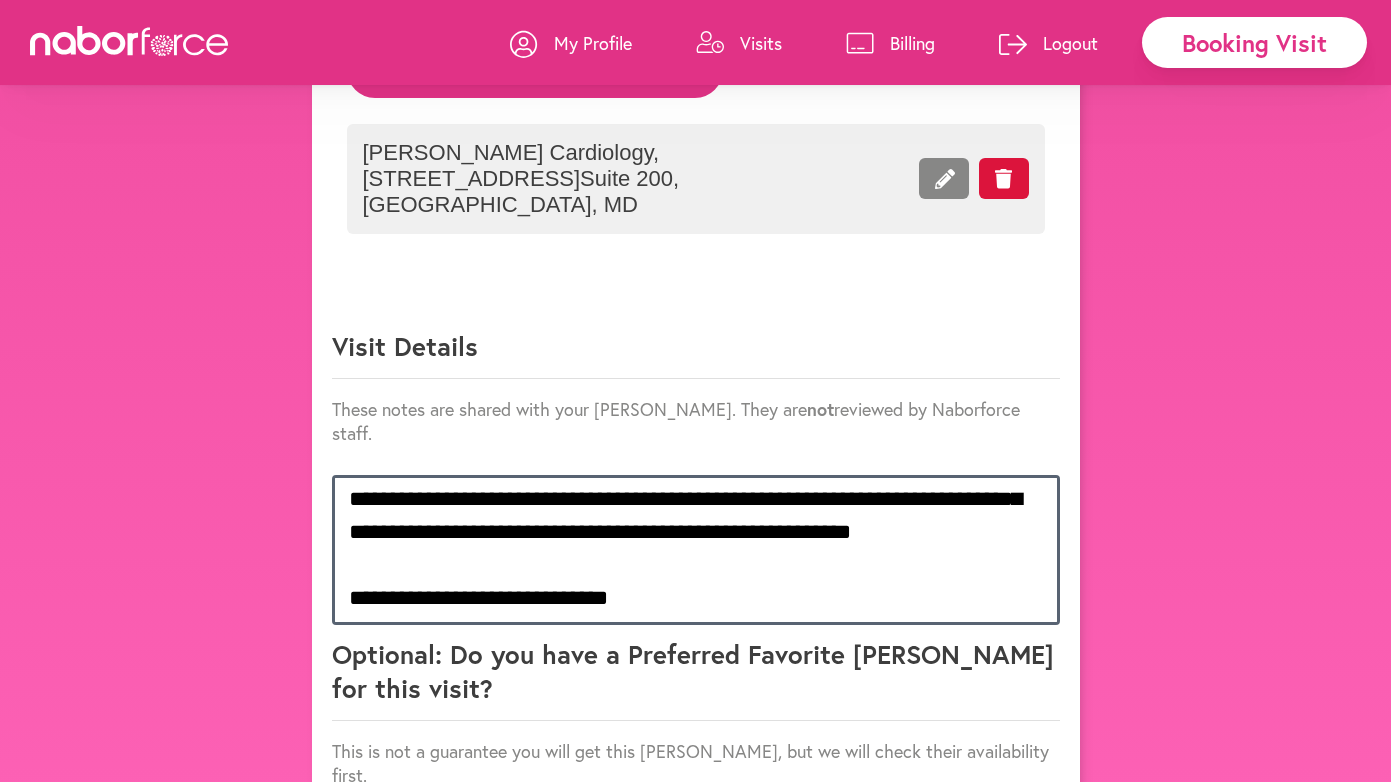 click at bounding box center [696, 550] 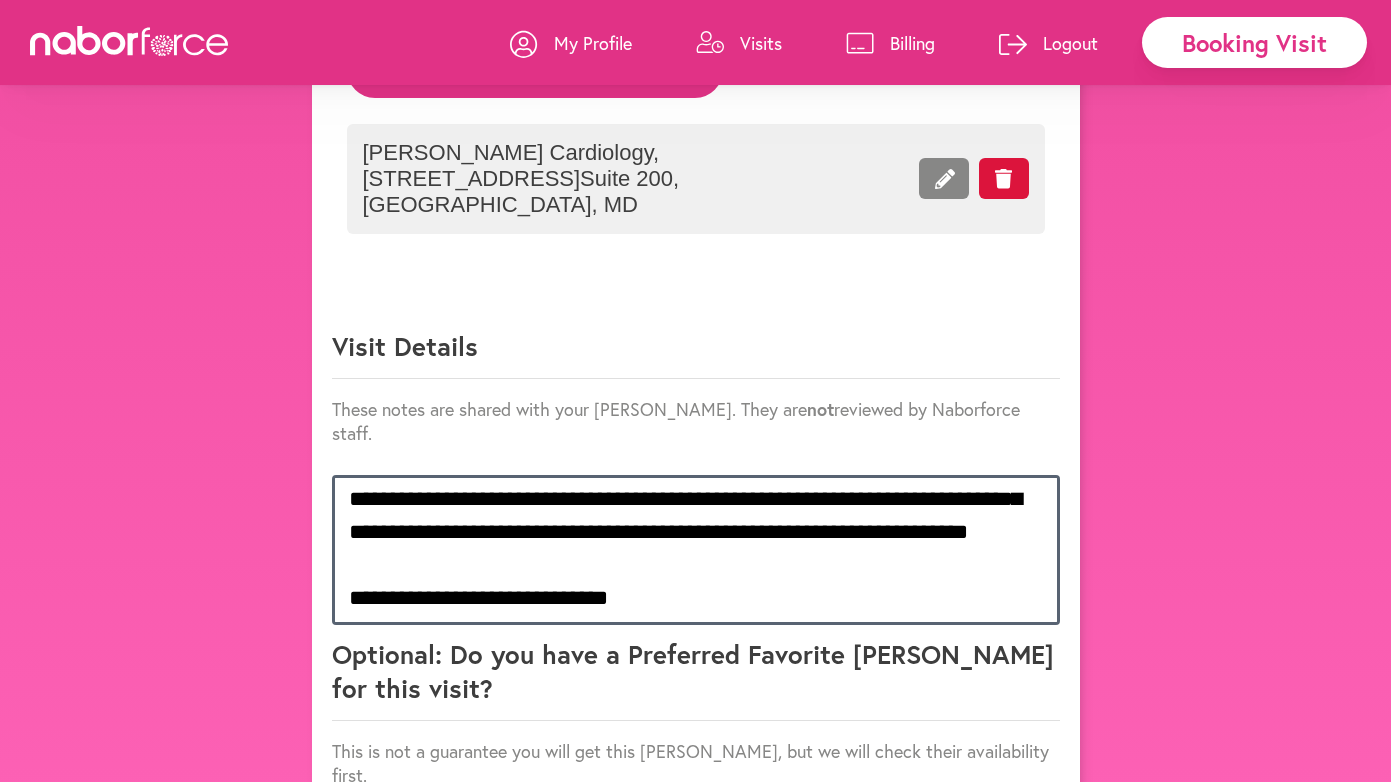 scroll, scrollTop: 695, scrollLeft: 0, axis: vertical 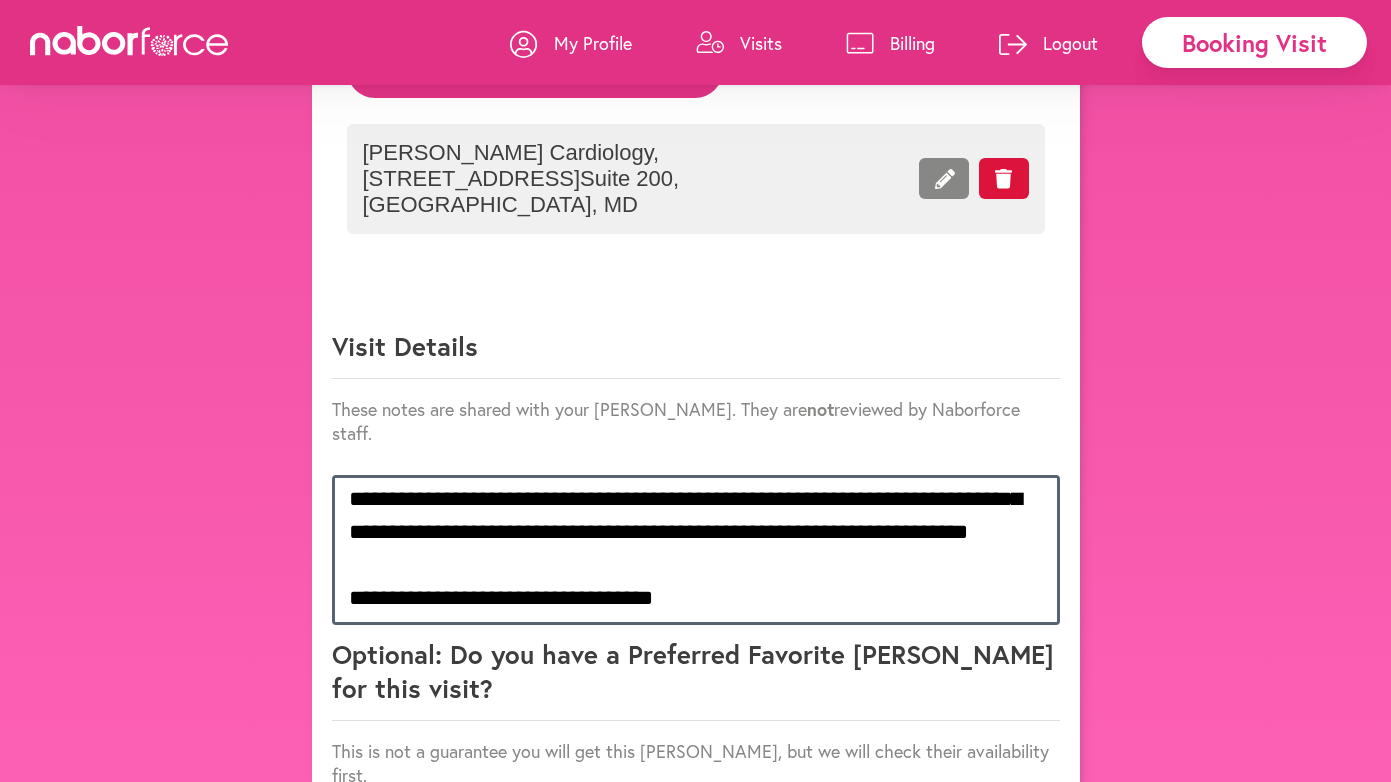 click at bounding box center (696, 550) 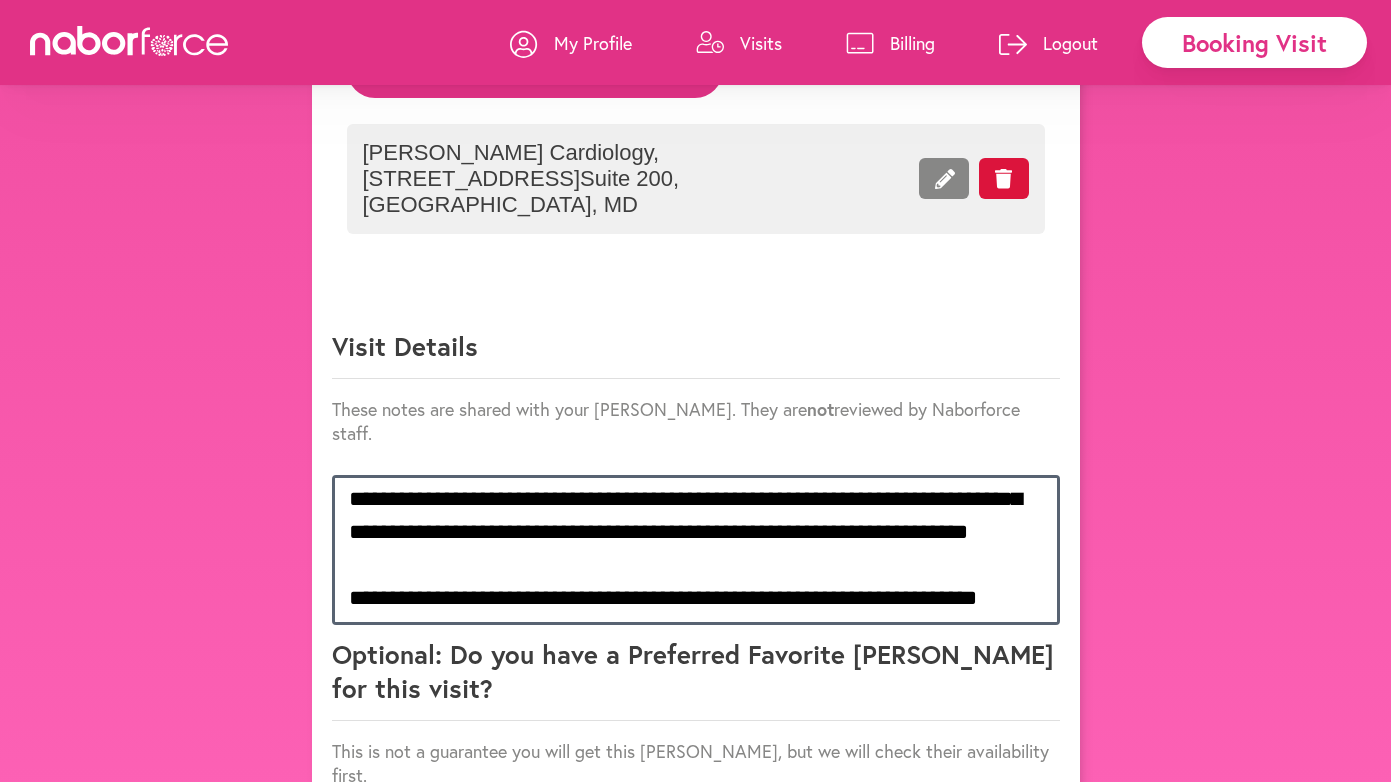 scroll, scrollTop: 695, scrollLeft: 0, axis: vertical 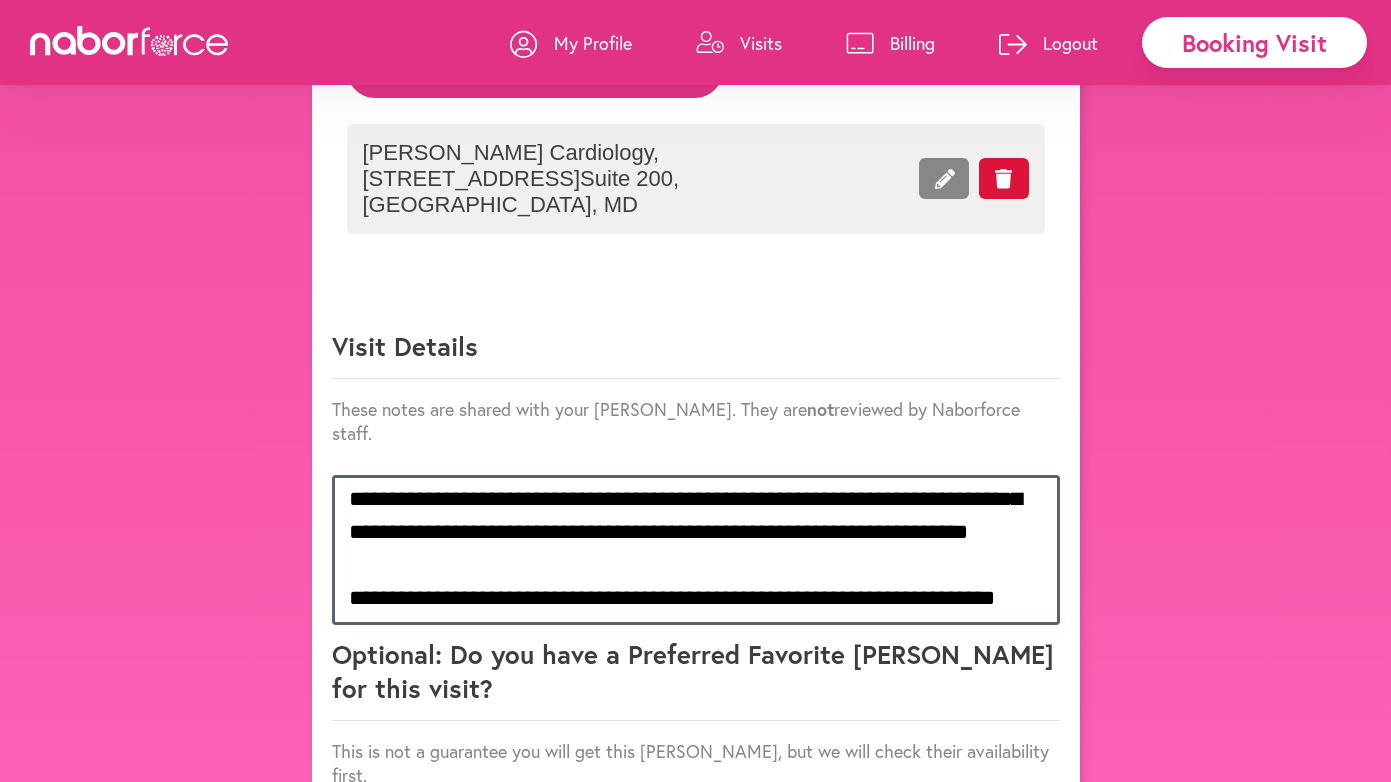 click at bounding box center (696, 550) 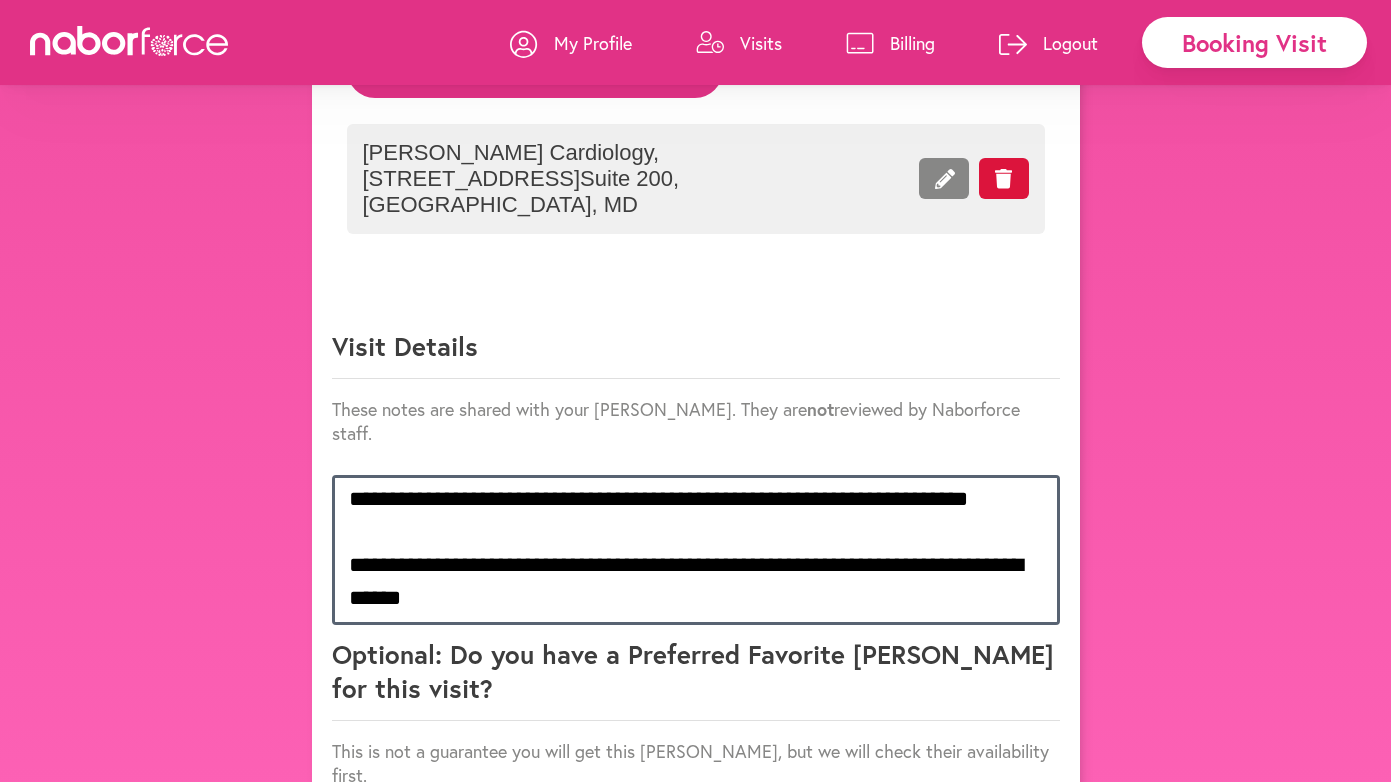 scroll, scrollTop: 728, scrollLeft: 0, axis: vertical 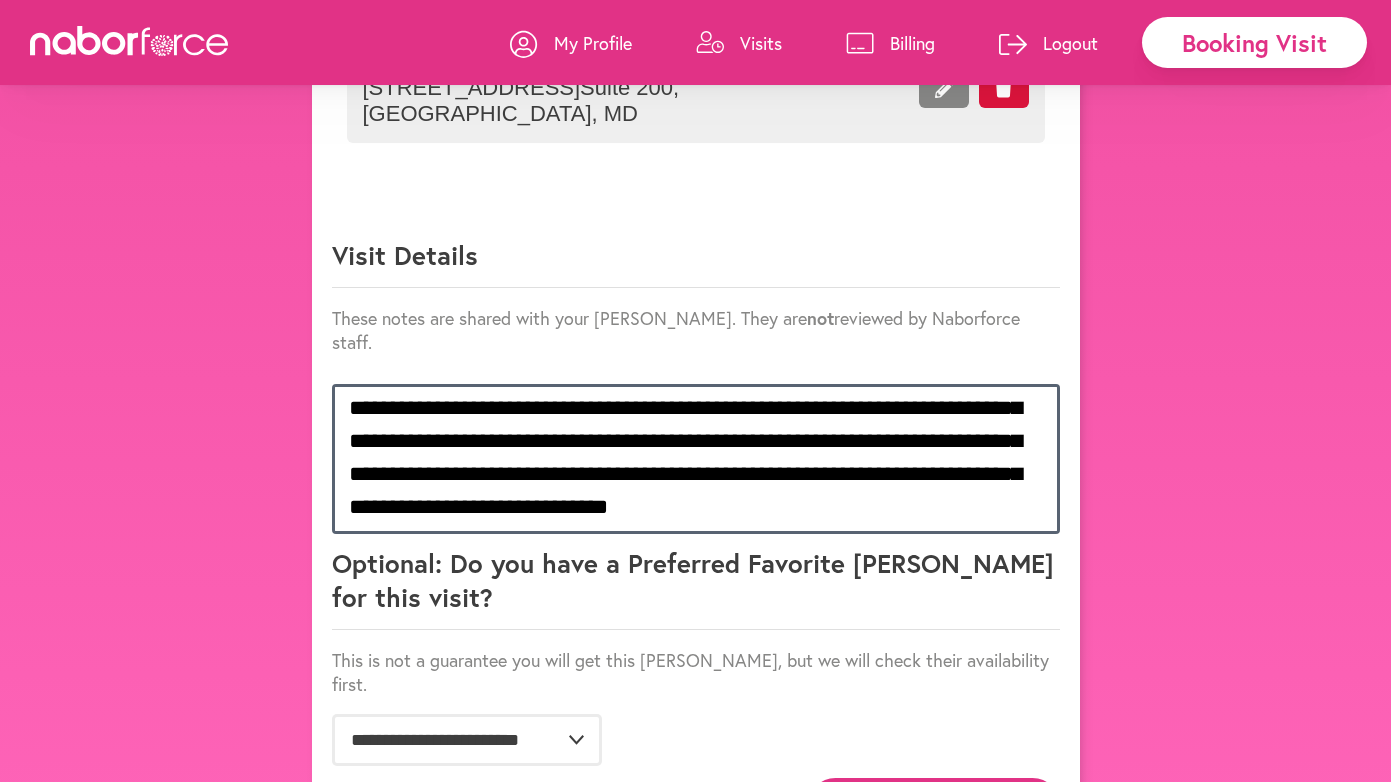 type on "**********" 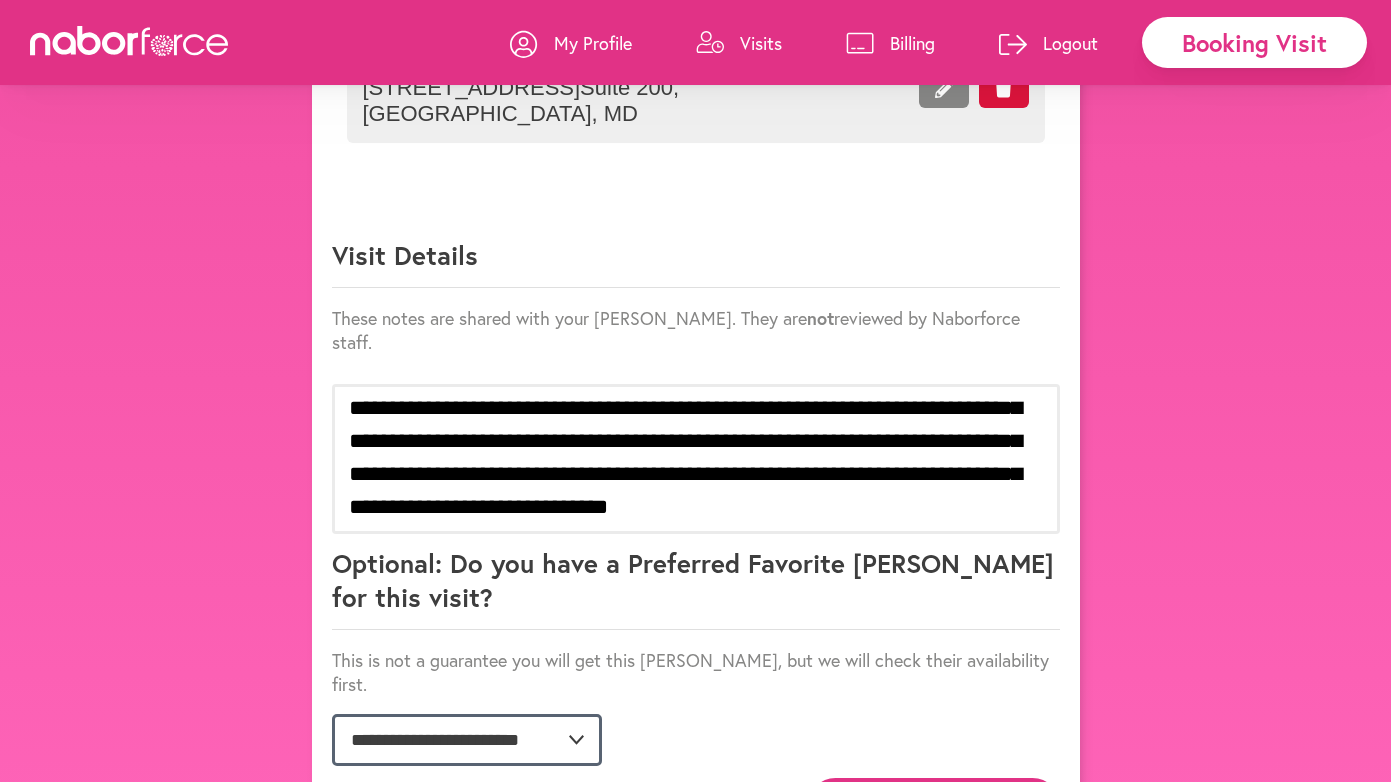 click on "**********" 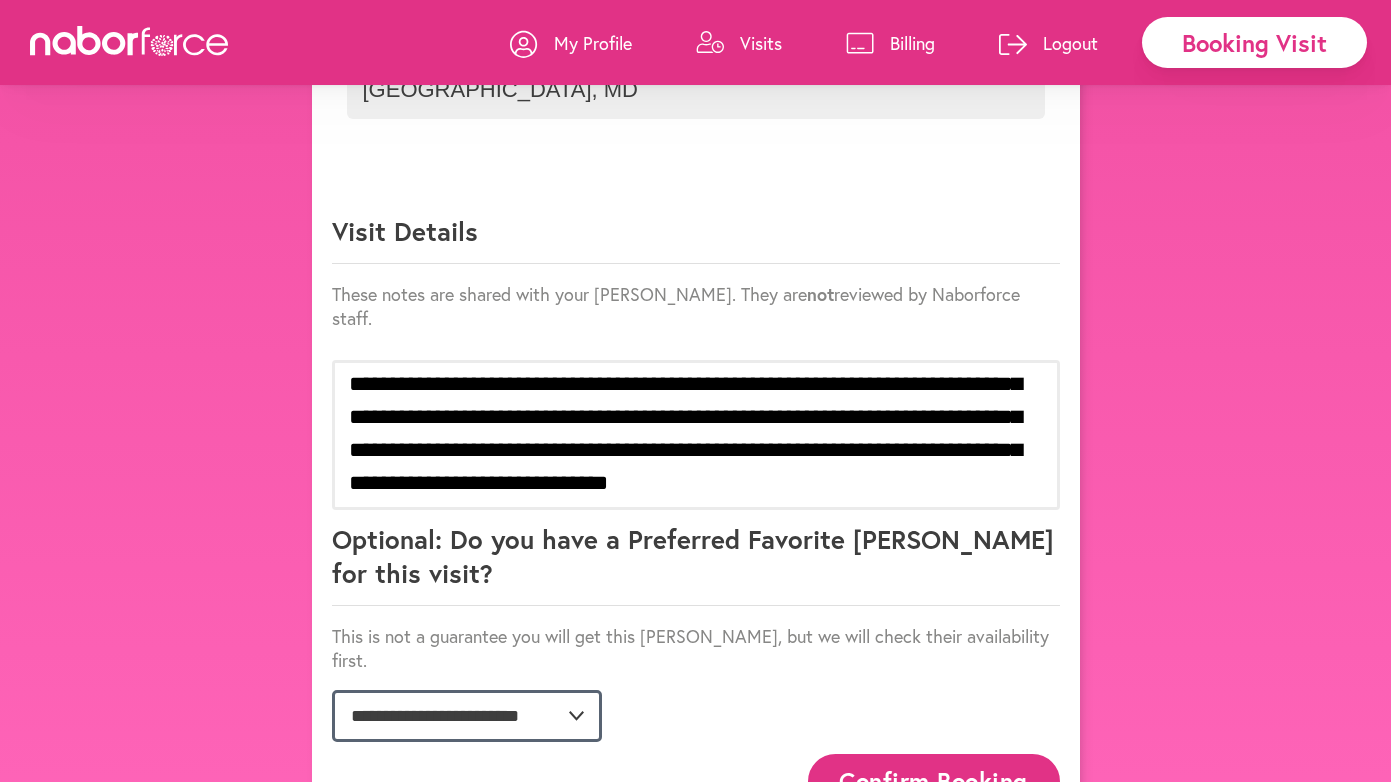 click on "**********" 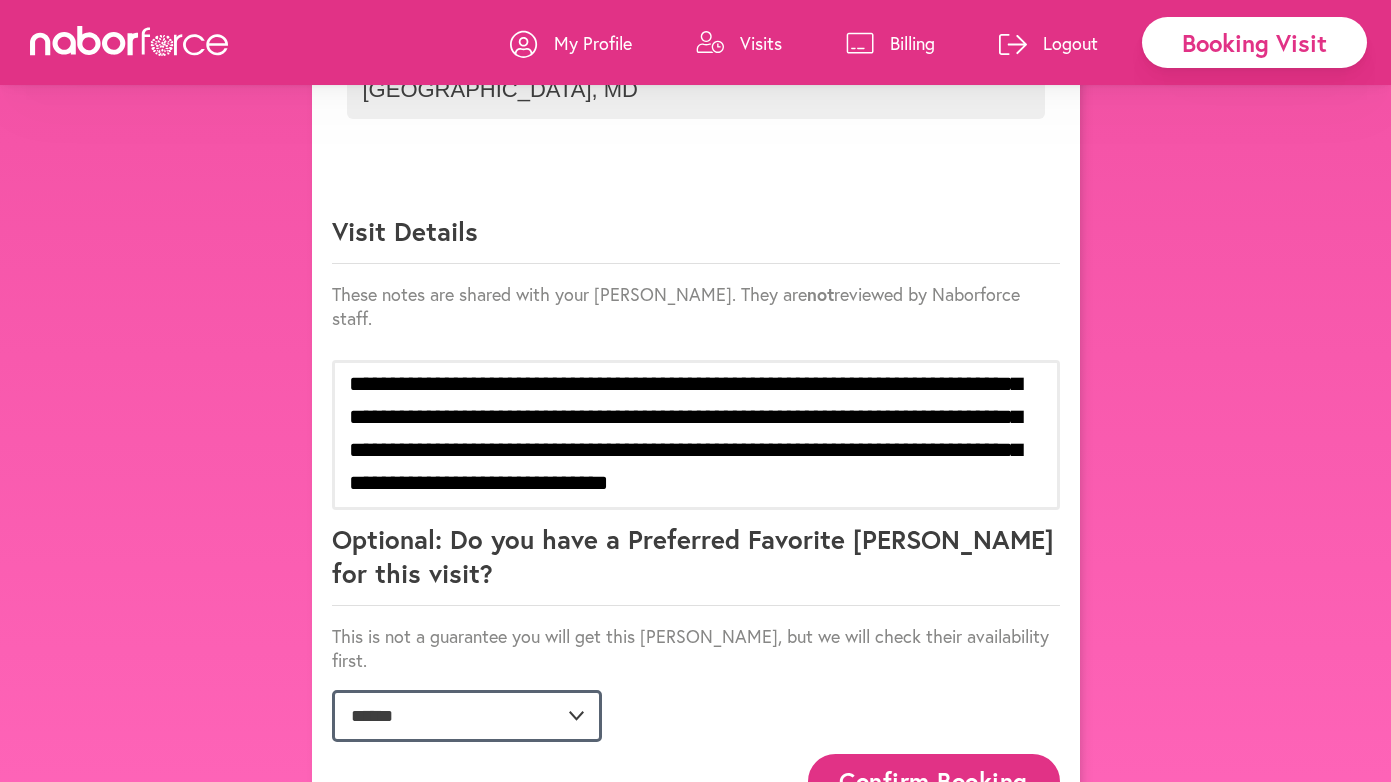 click on "**********" 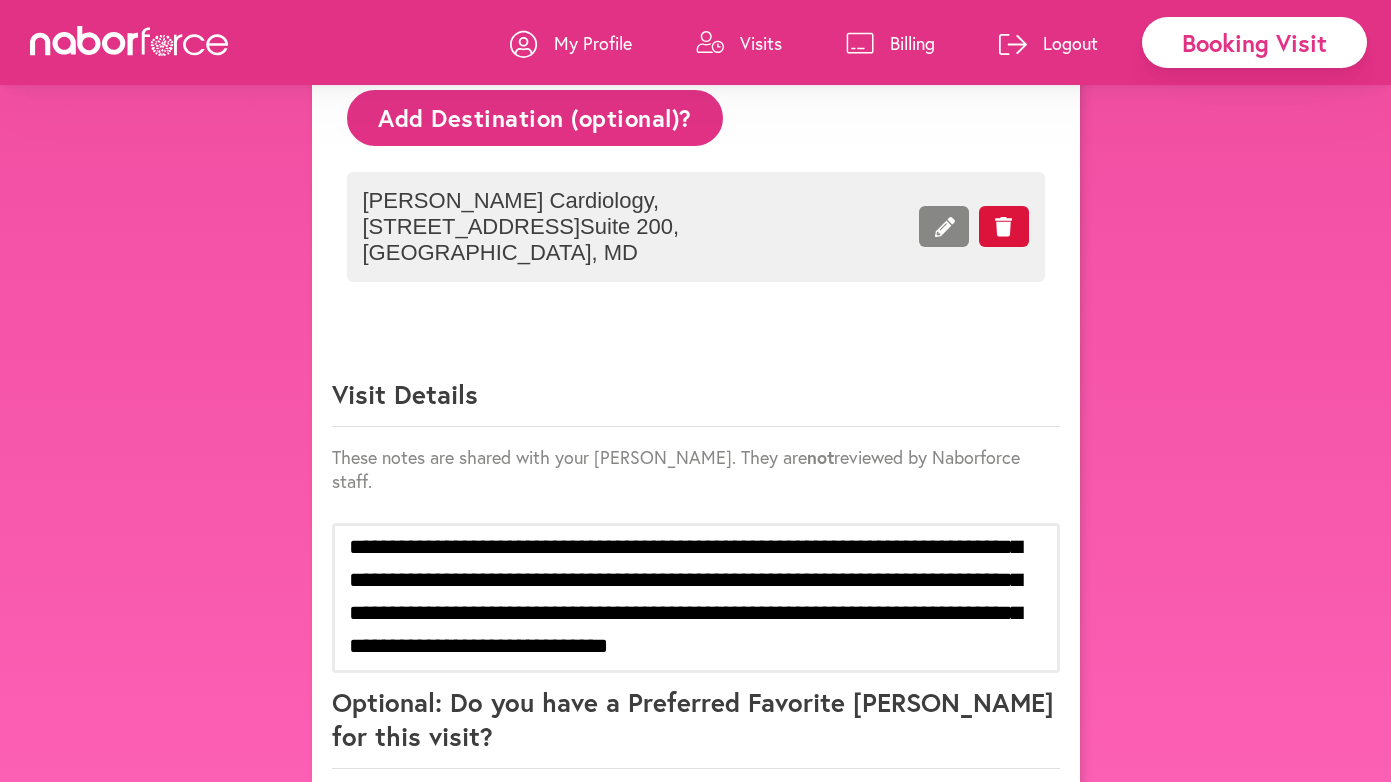 scroll, scrollTop: 1135, scrollLeft: 0, axis: vertical 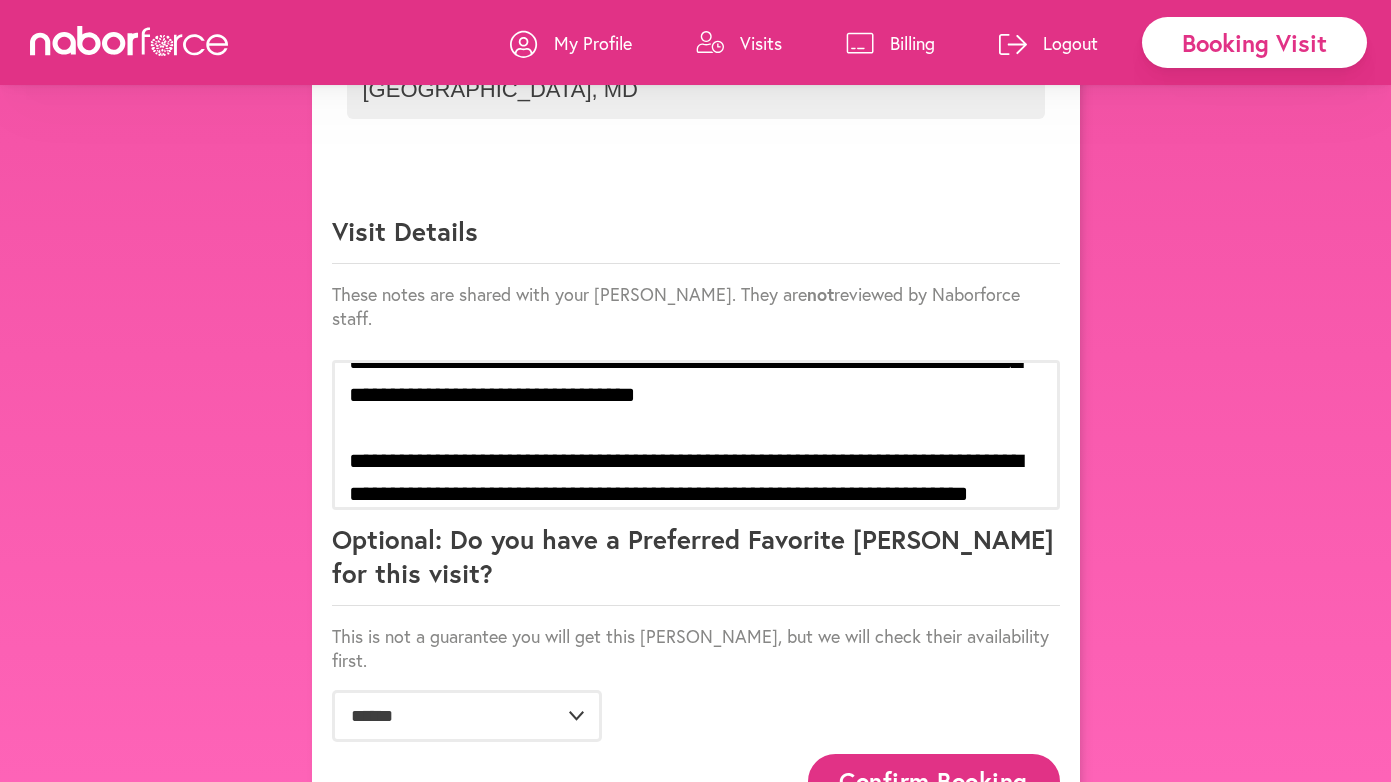 click on "Confirm Booking" at bounding box center (934, 781) 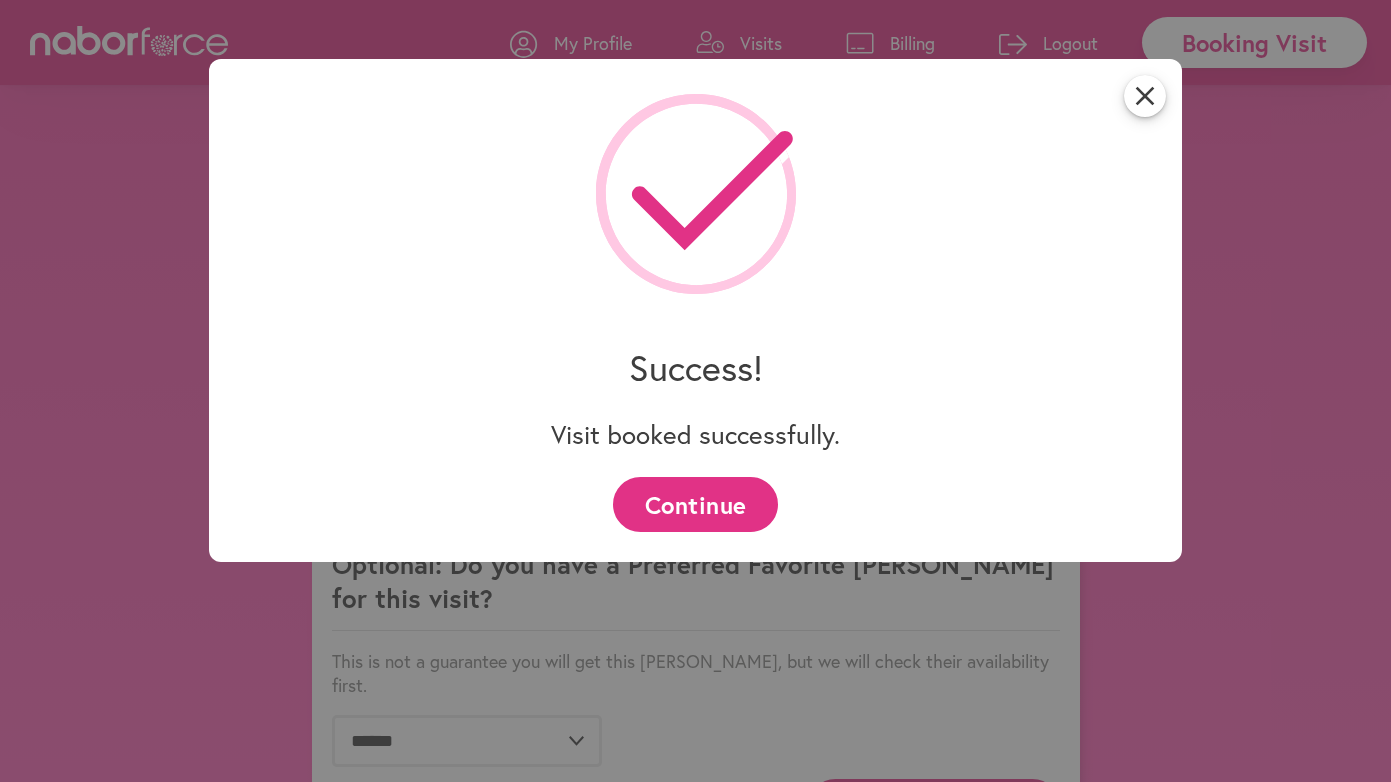 scroll, scrollTop: 1288, scrollLeft: 0, axis: vertical 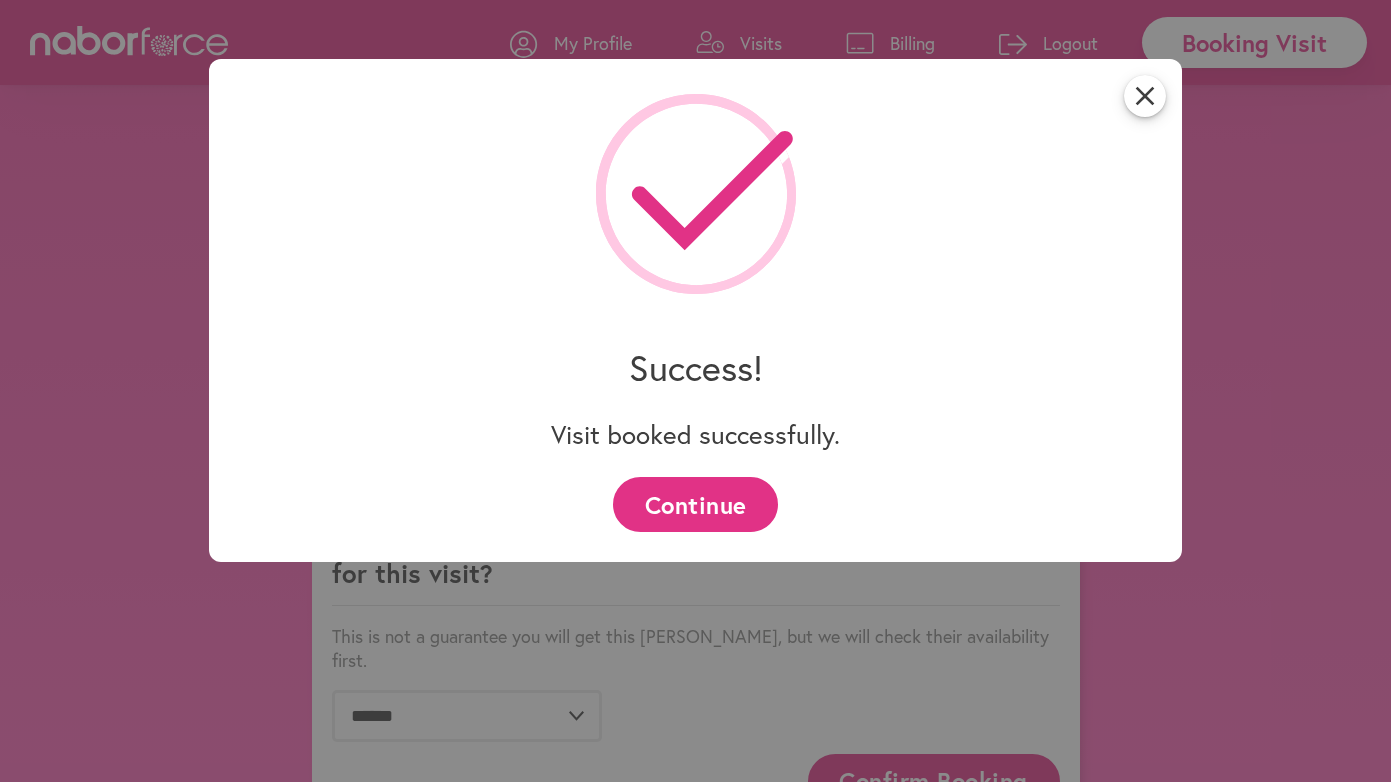 click on "Continue" at bounding box center [695, 504] 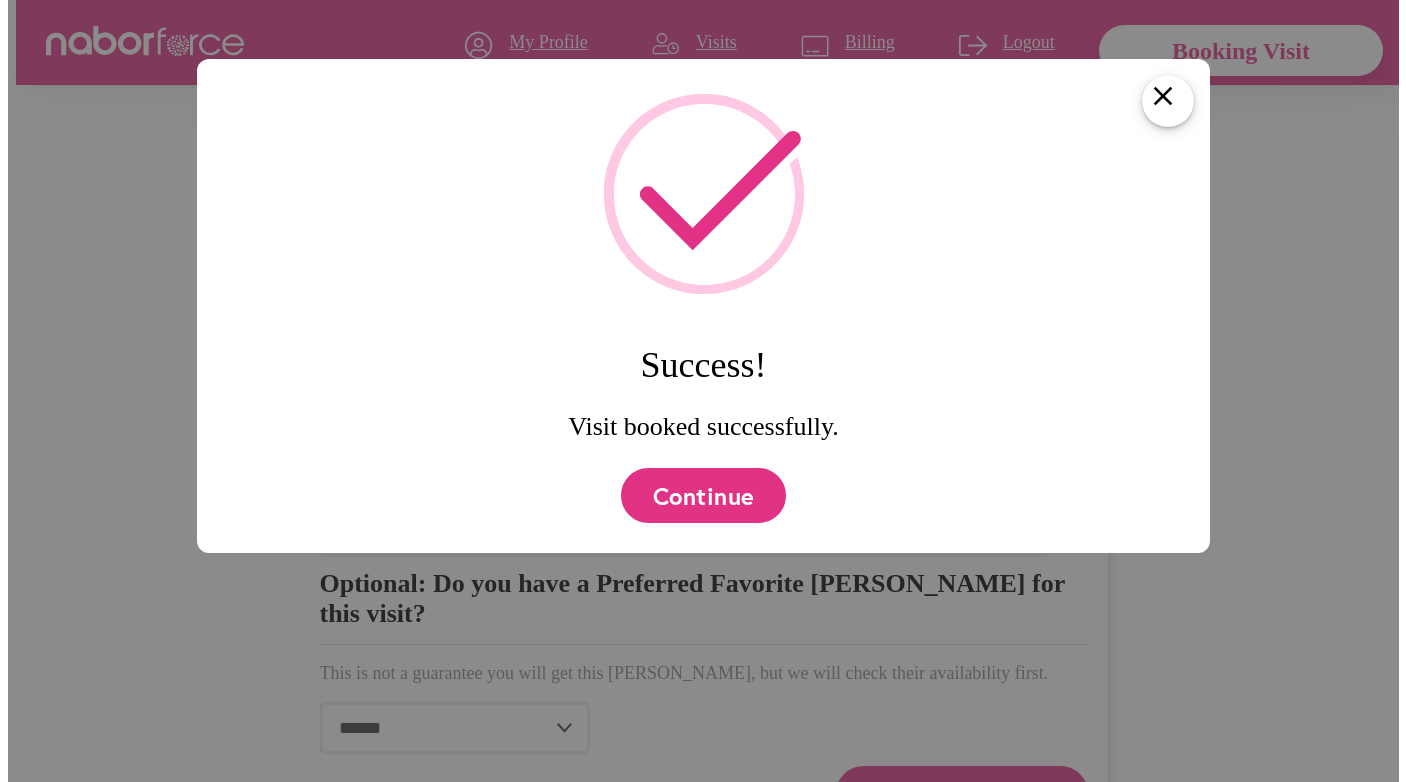 scroll, scrollTop: 0, scrollLeft: 0, axis: both 